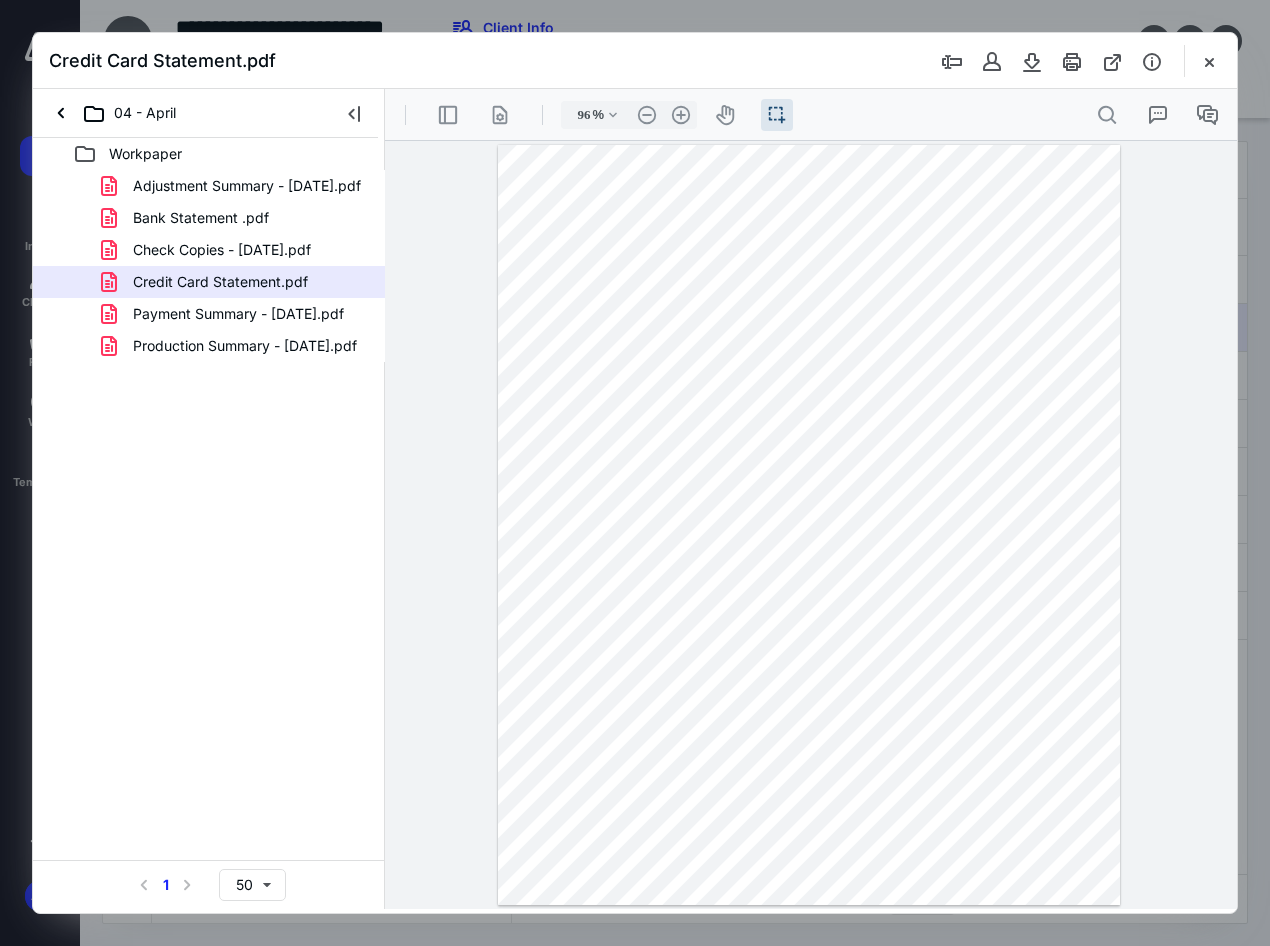 scroll, scrollTop: 0, scrollLeft: 0, axis: both 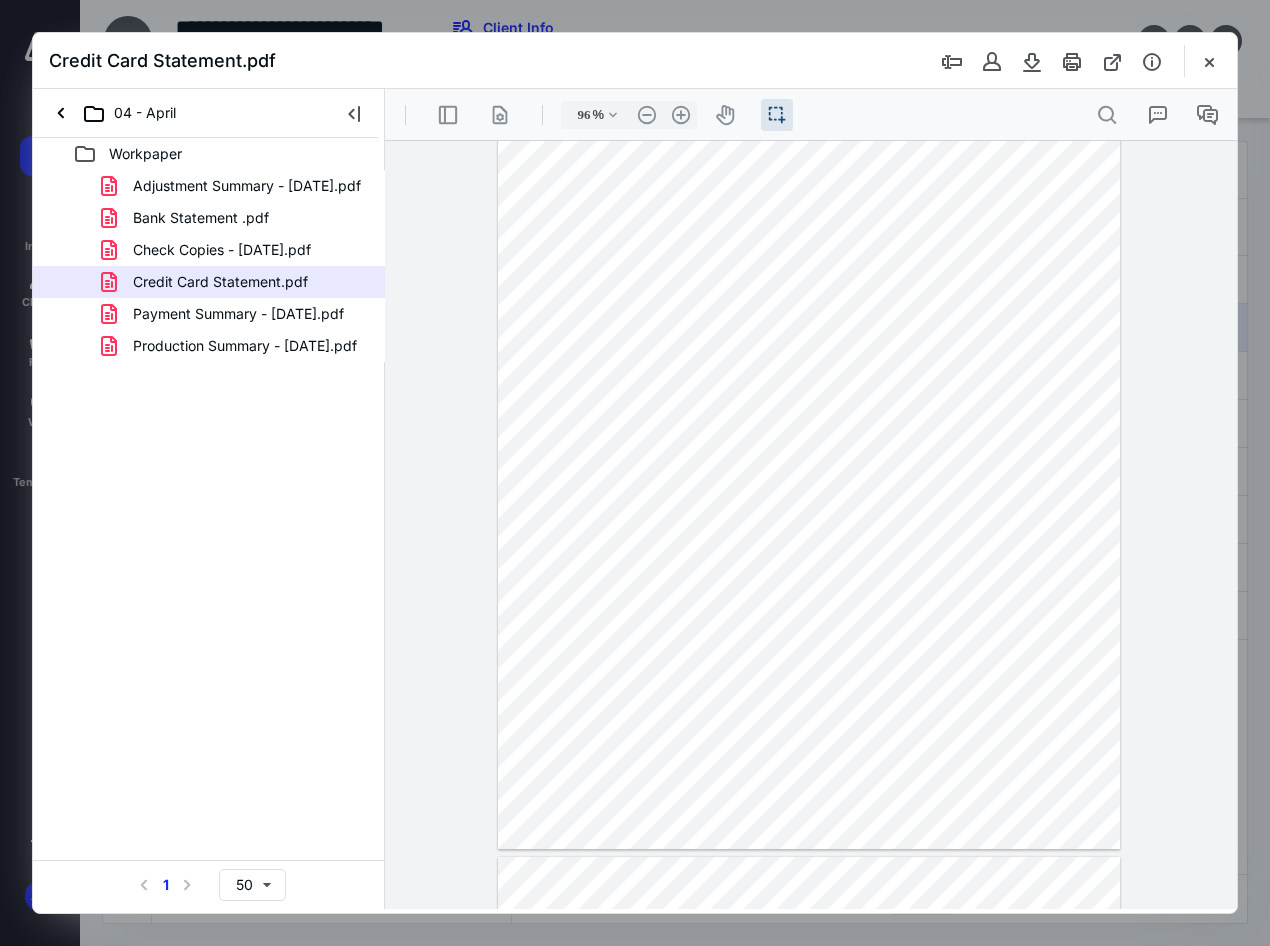 click on "Credit Card Statement.pdf" at bounding box center (635, 61) 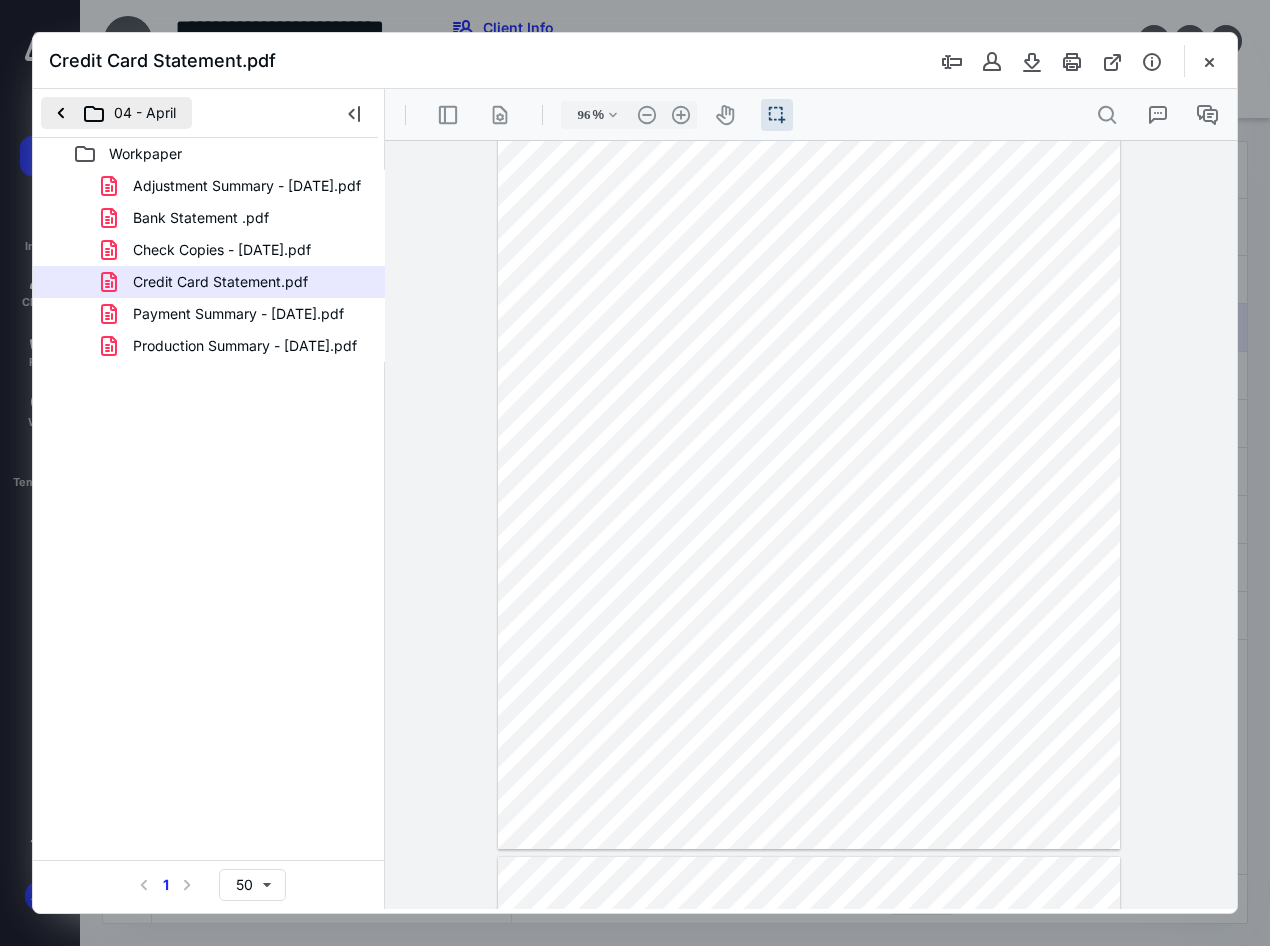 click on "04 - April" at bounding box center [116, 113] 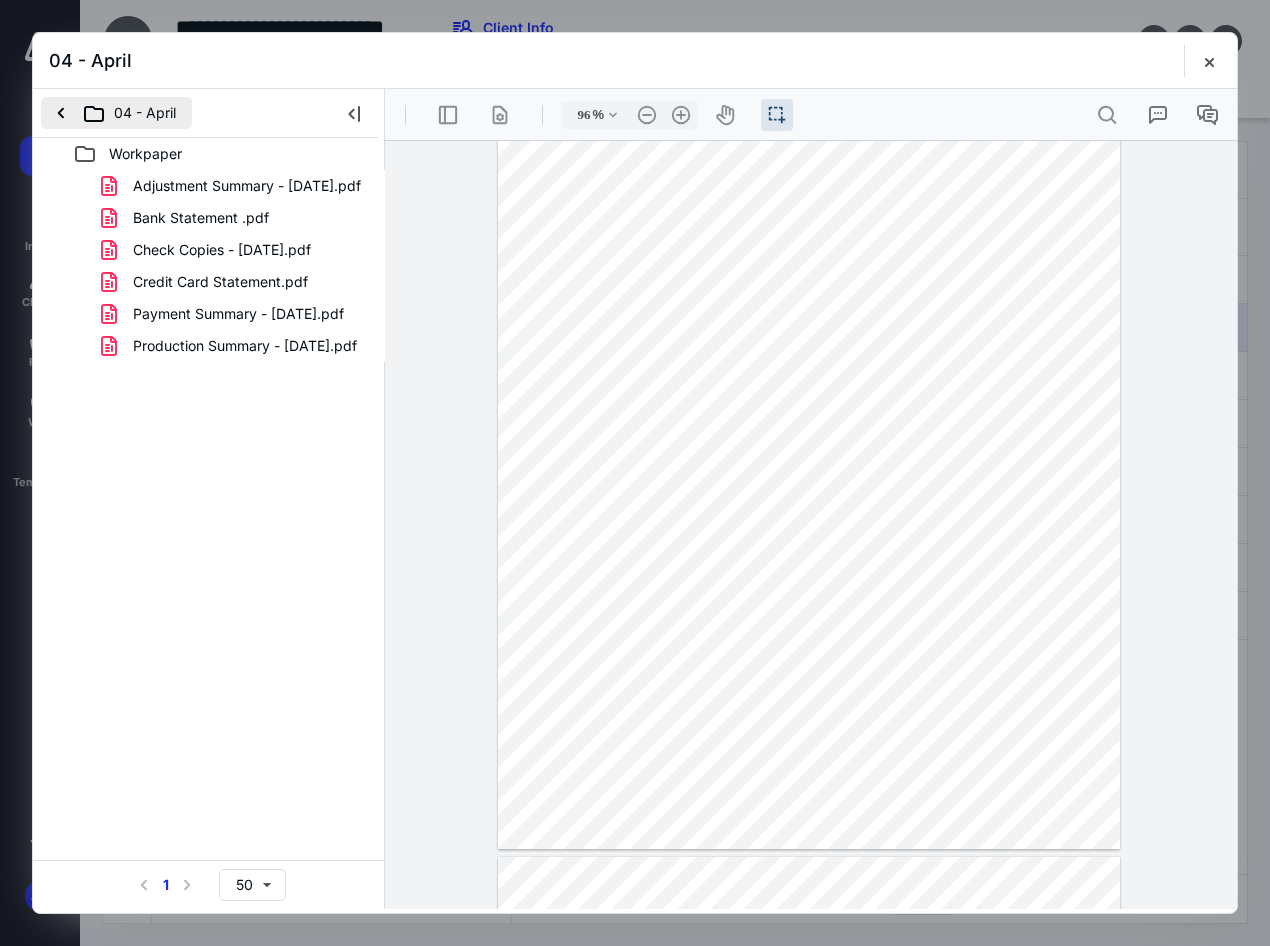 click on "04 - April" at bounding box center [116, 113] 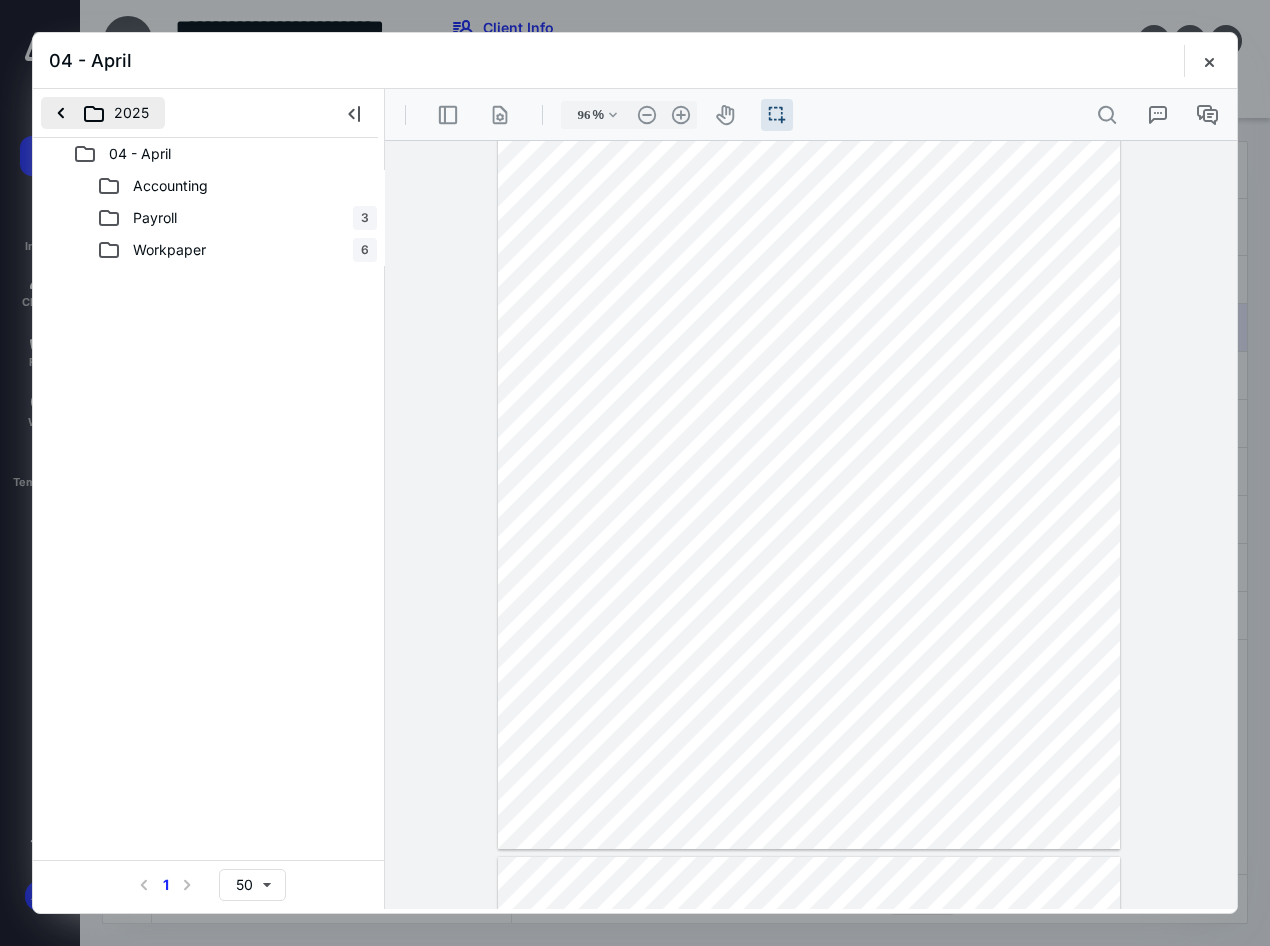 click on "2025" at bounding box center [103, 113] 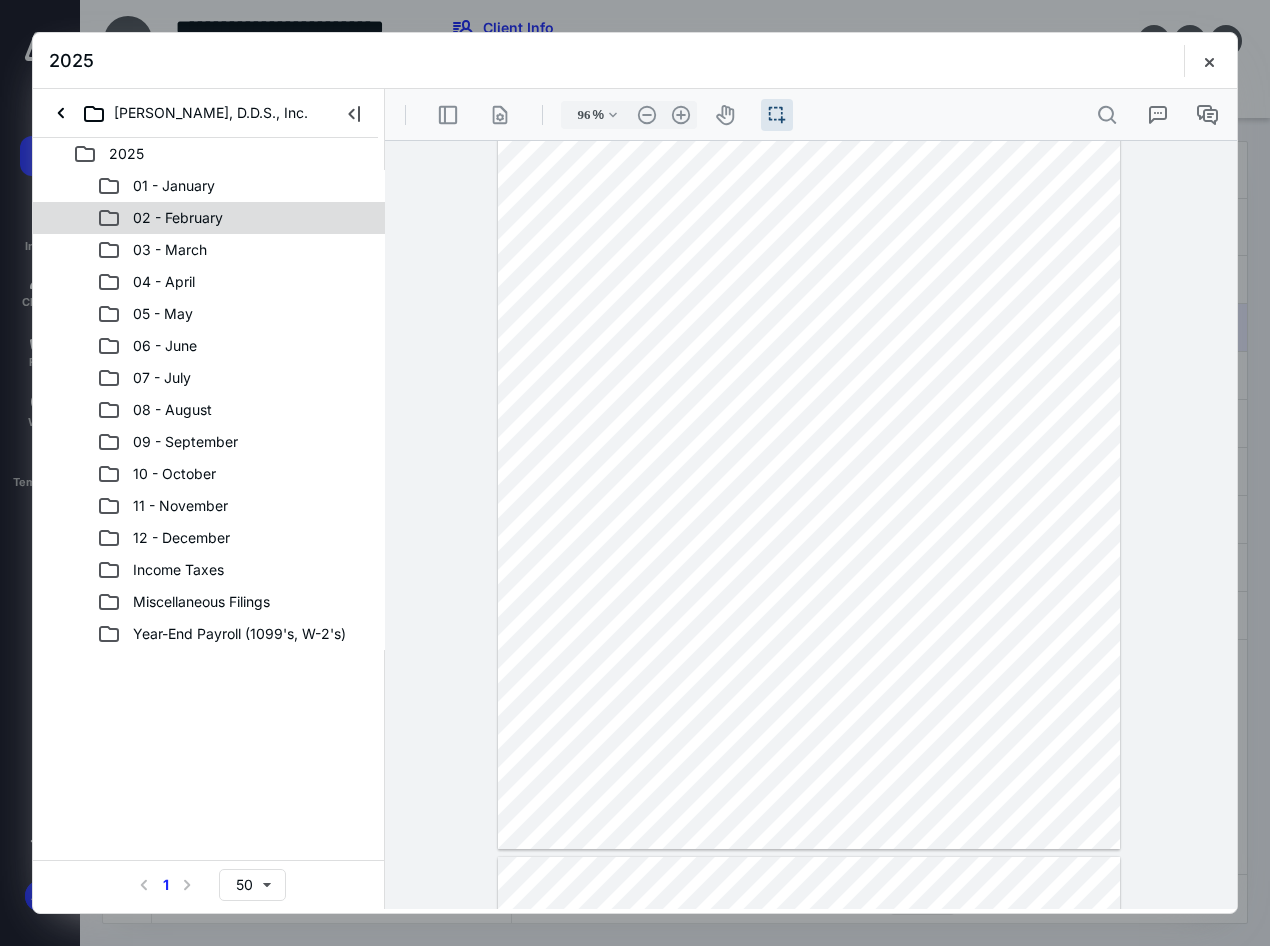 click 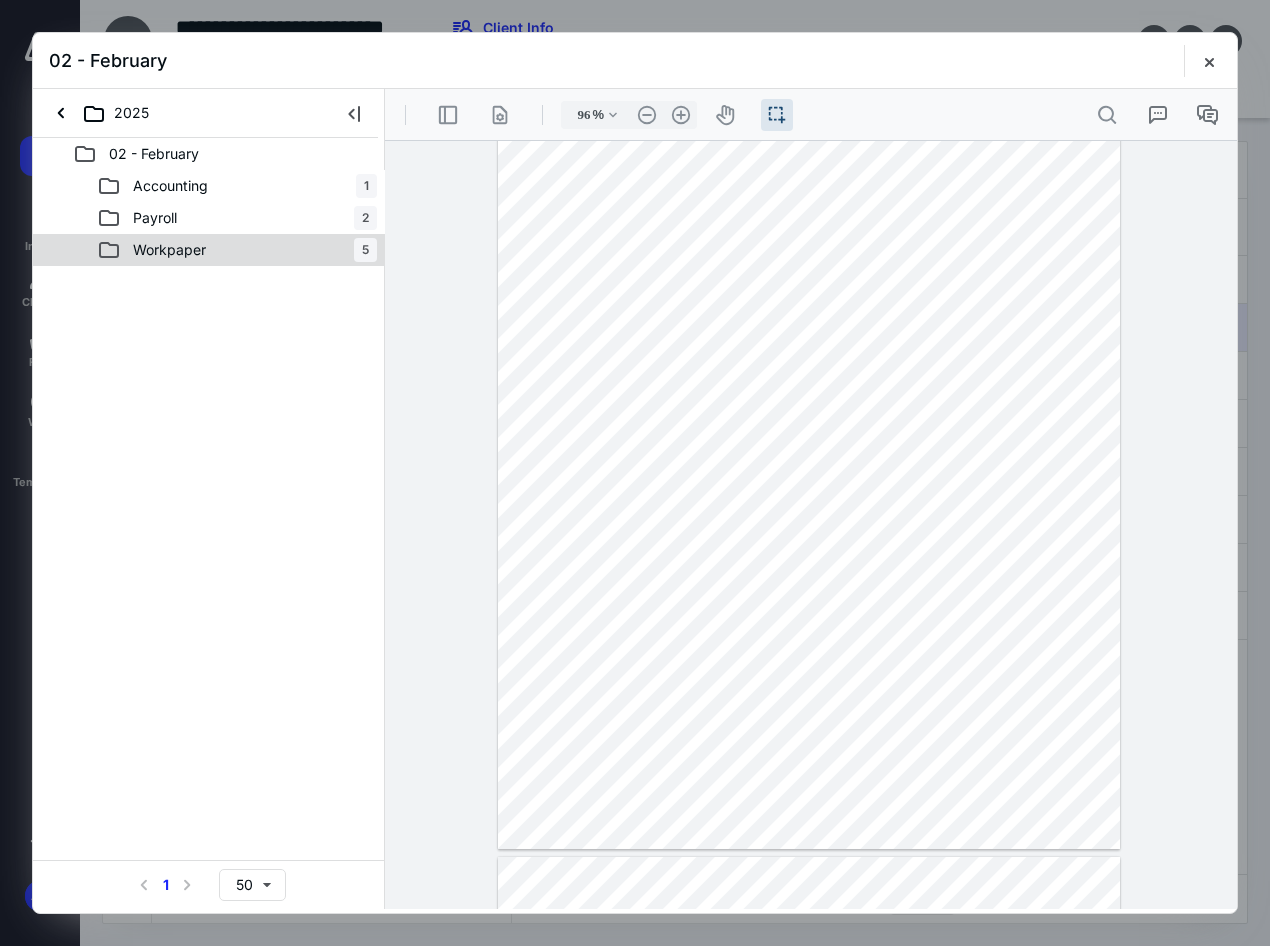 click on "Workpaper" at bounding box center (169, 250) 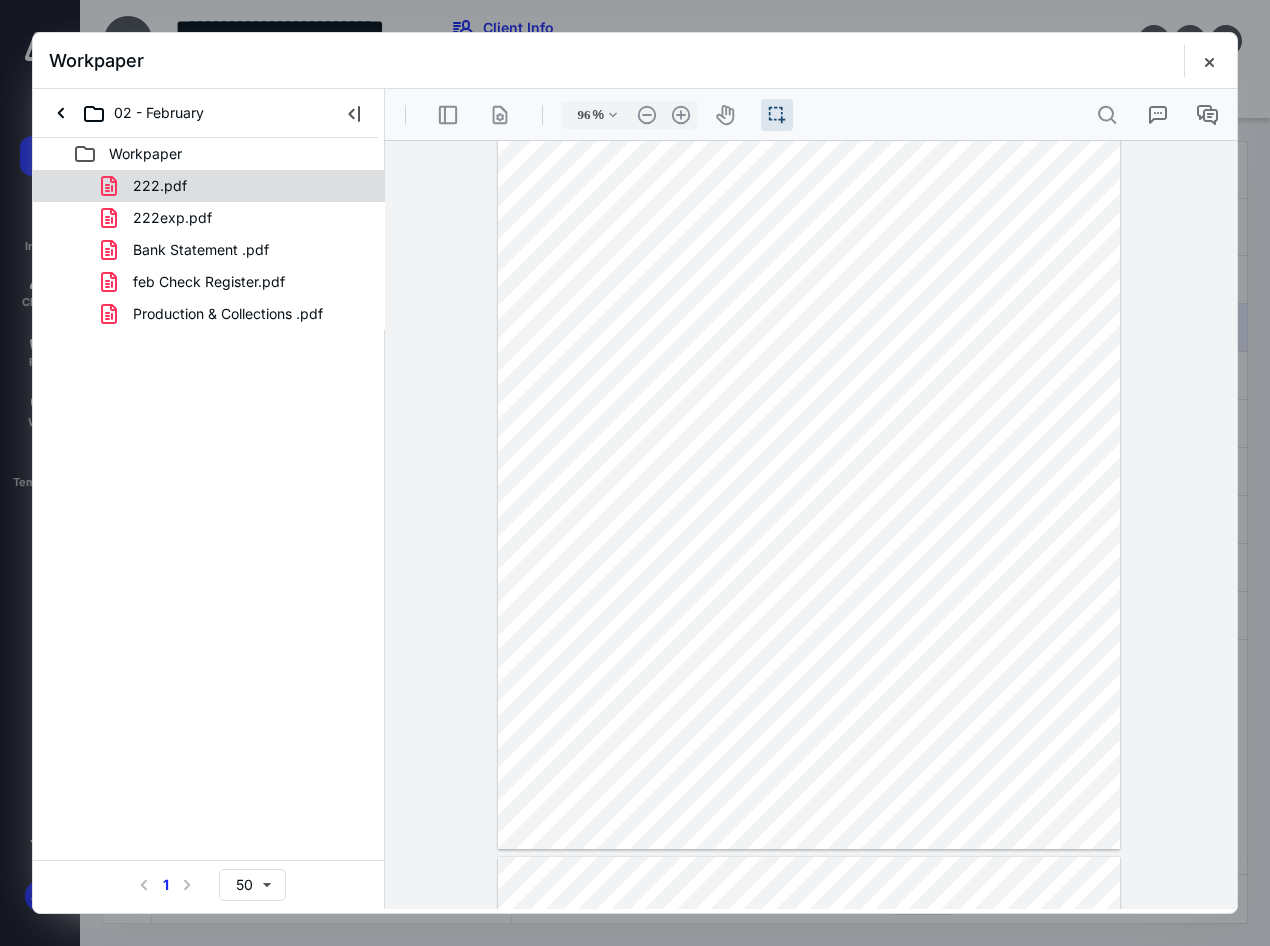 click on "222.pdf" at bounding box center [148, 186] 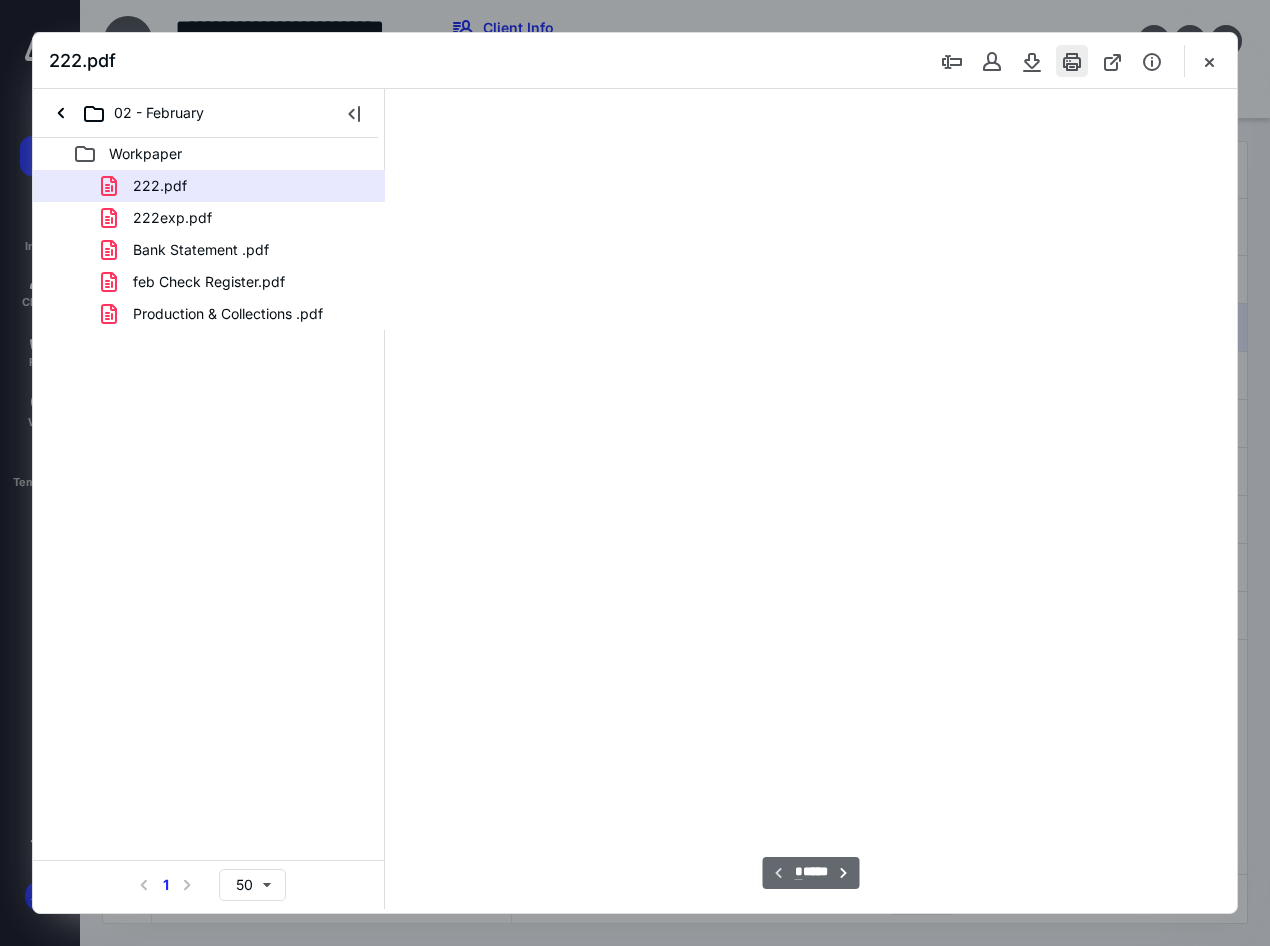 scroll, scrollTop: 56, scrollLeft: 0, axis: vertical 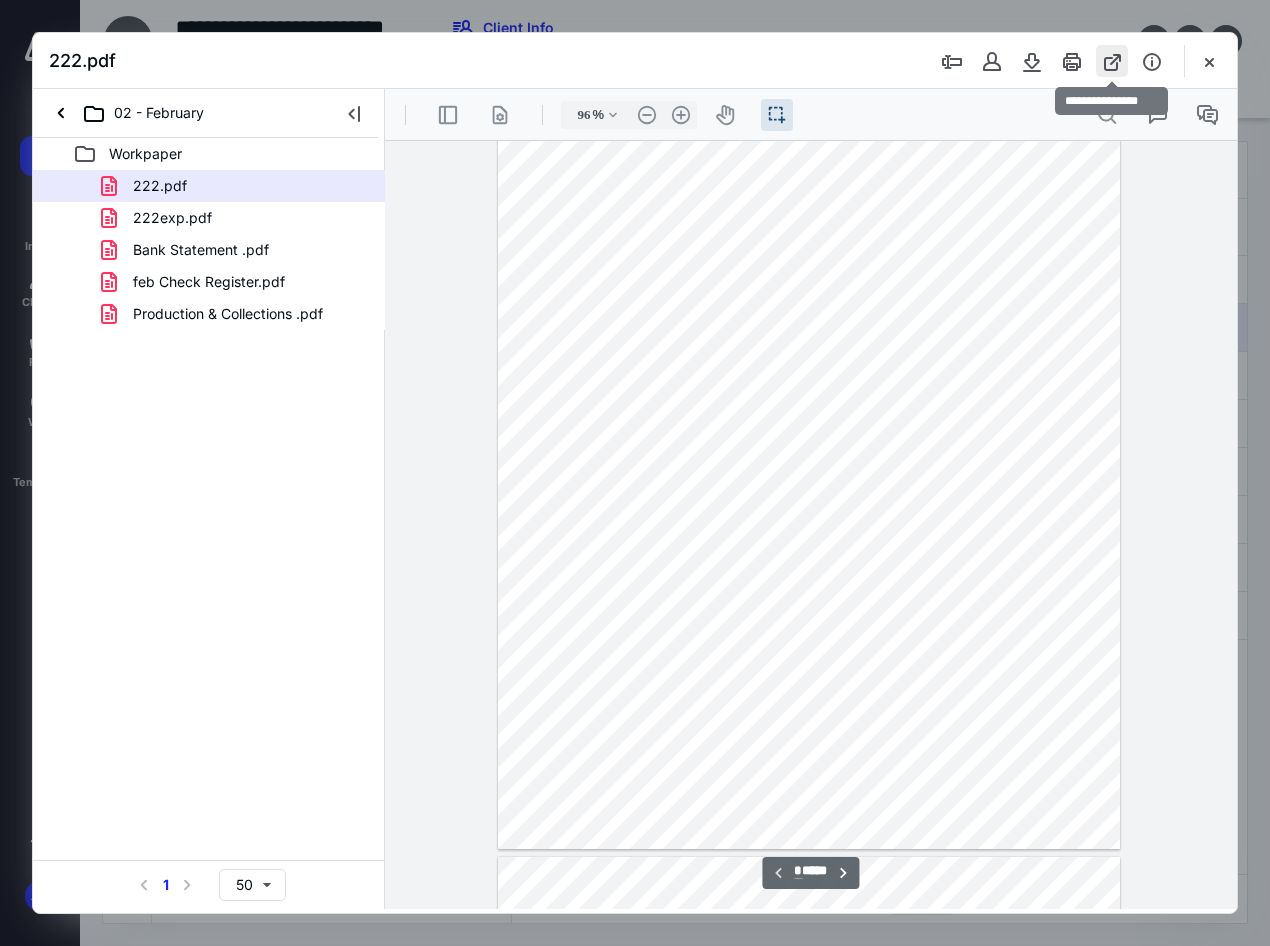 click at bounding box center (1112, 61) 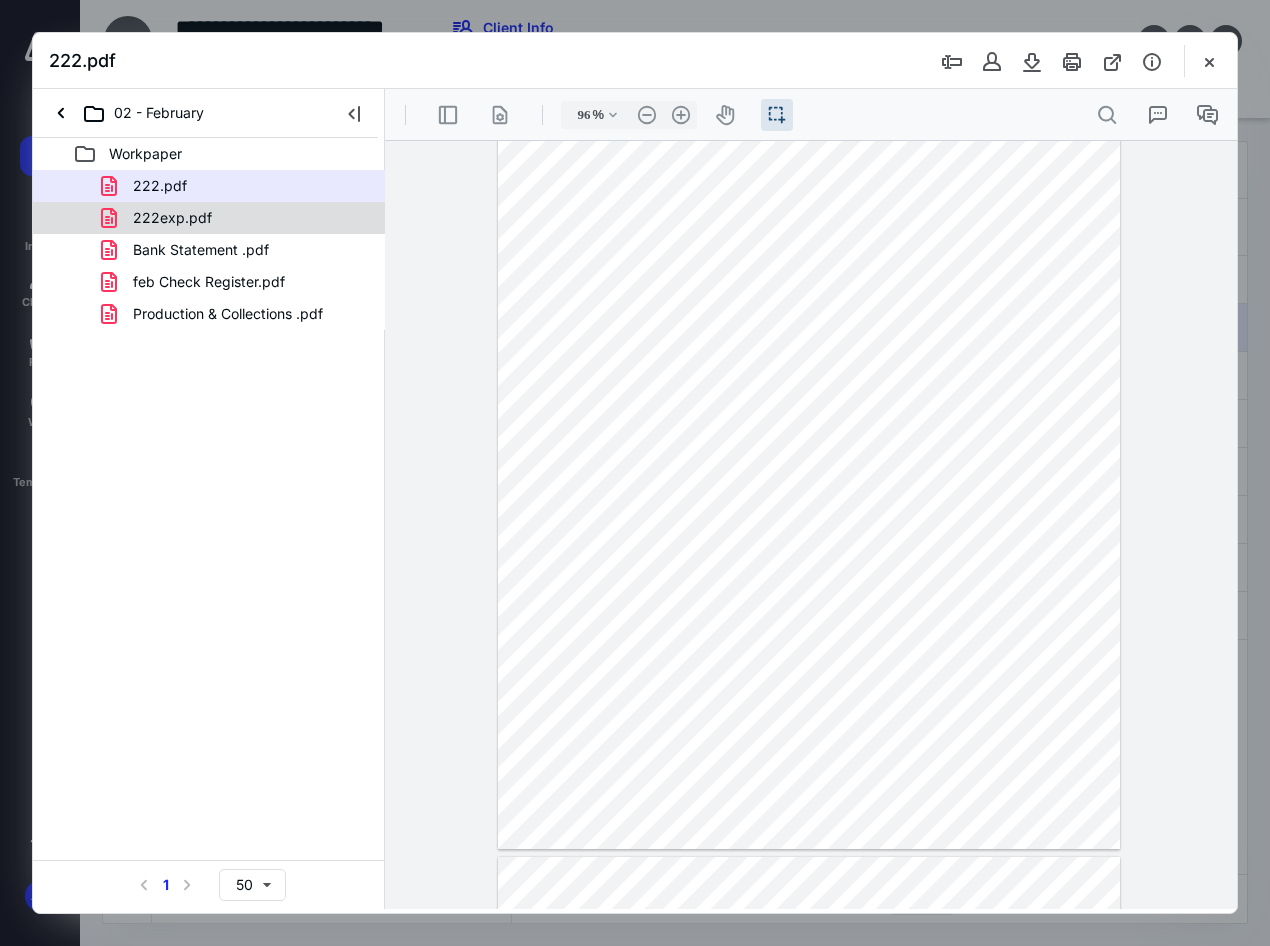 click on "222exp.pdf" at bounding box center (237, 218) 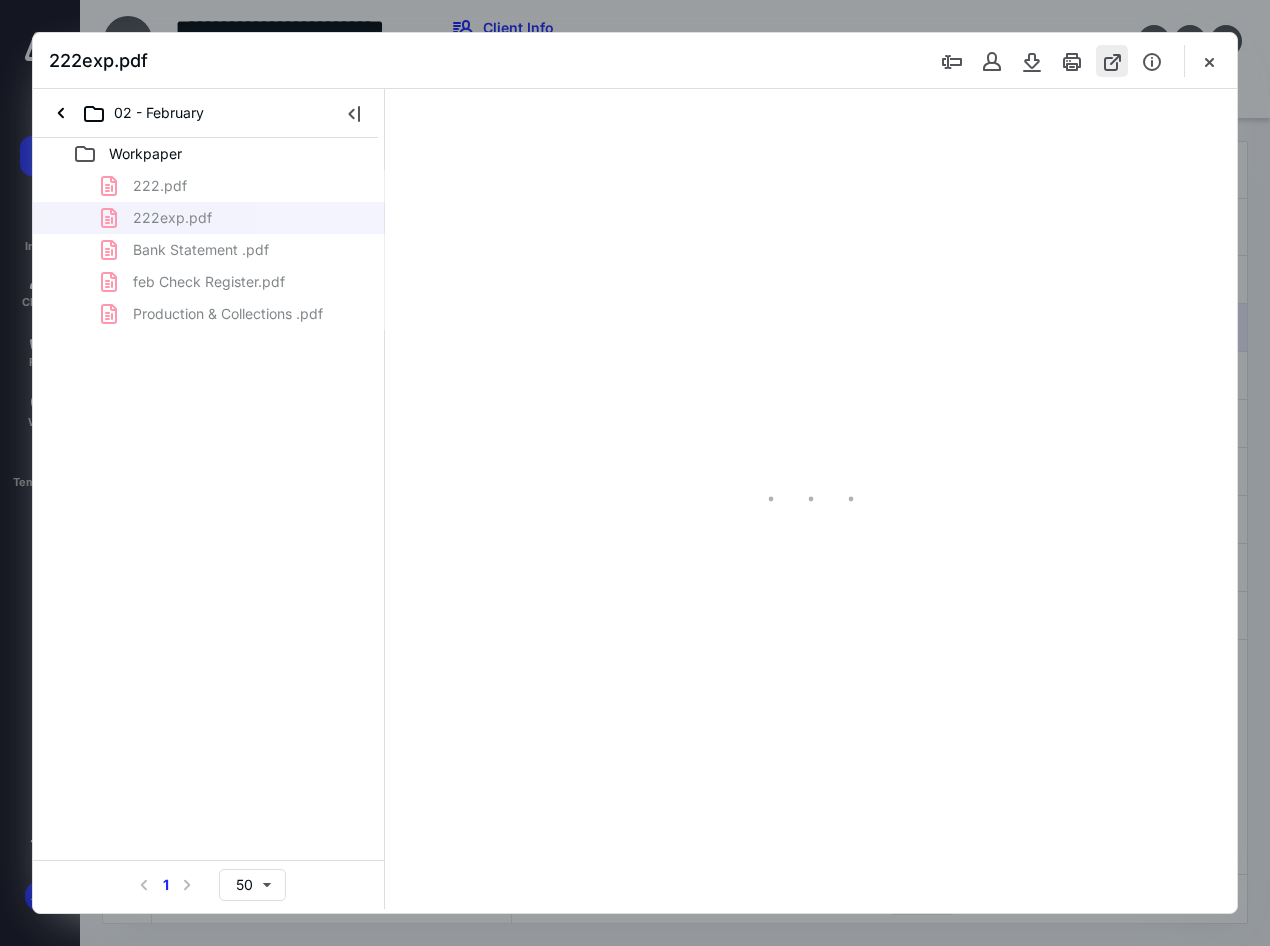 scroll, scrollTop: 0, scrollLeft: 0, axis: both 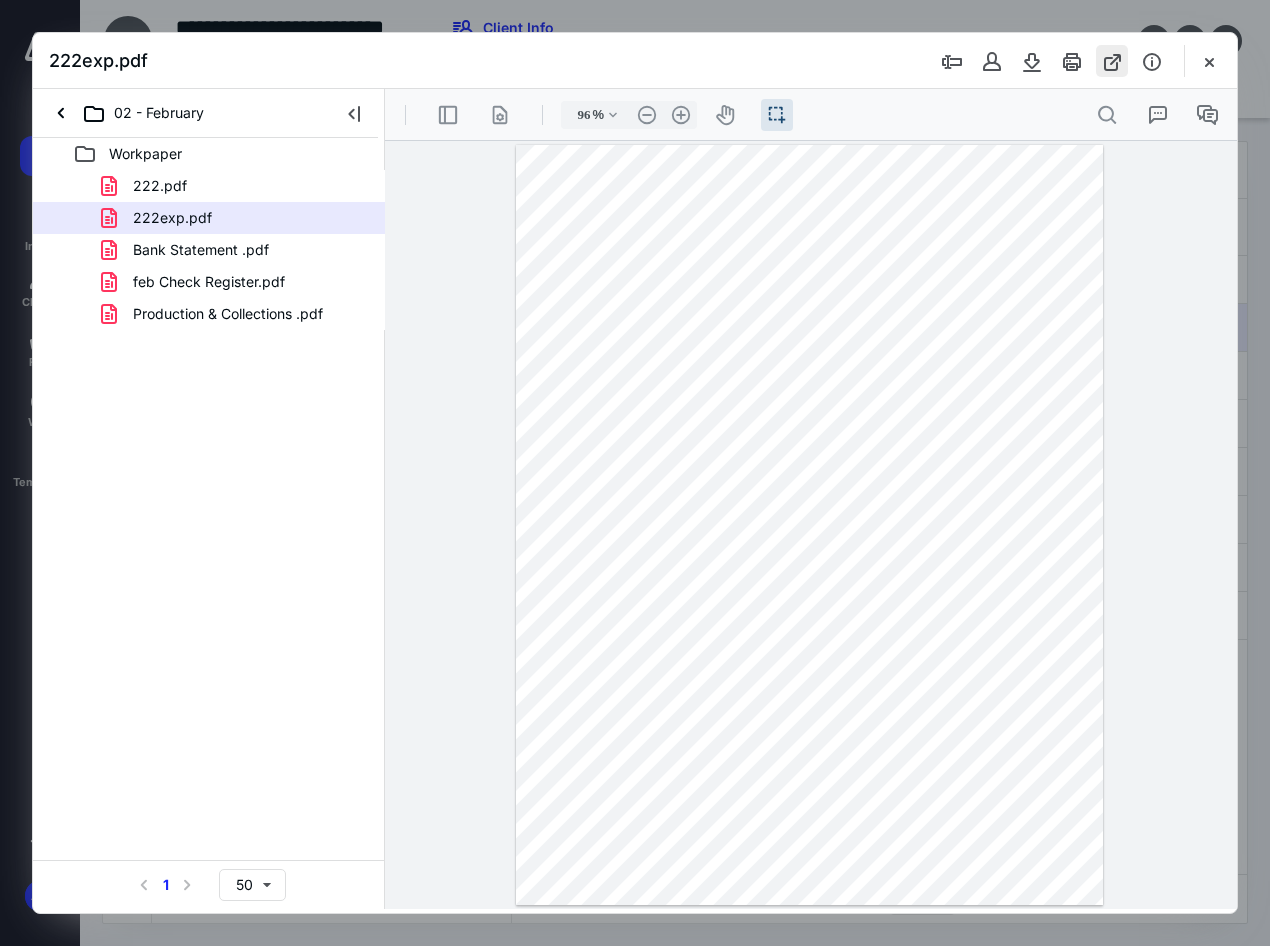click at bounding box center (1112, 61) 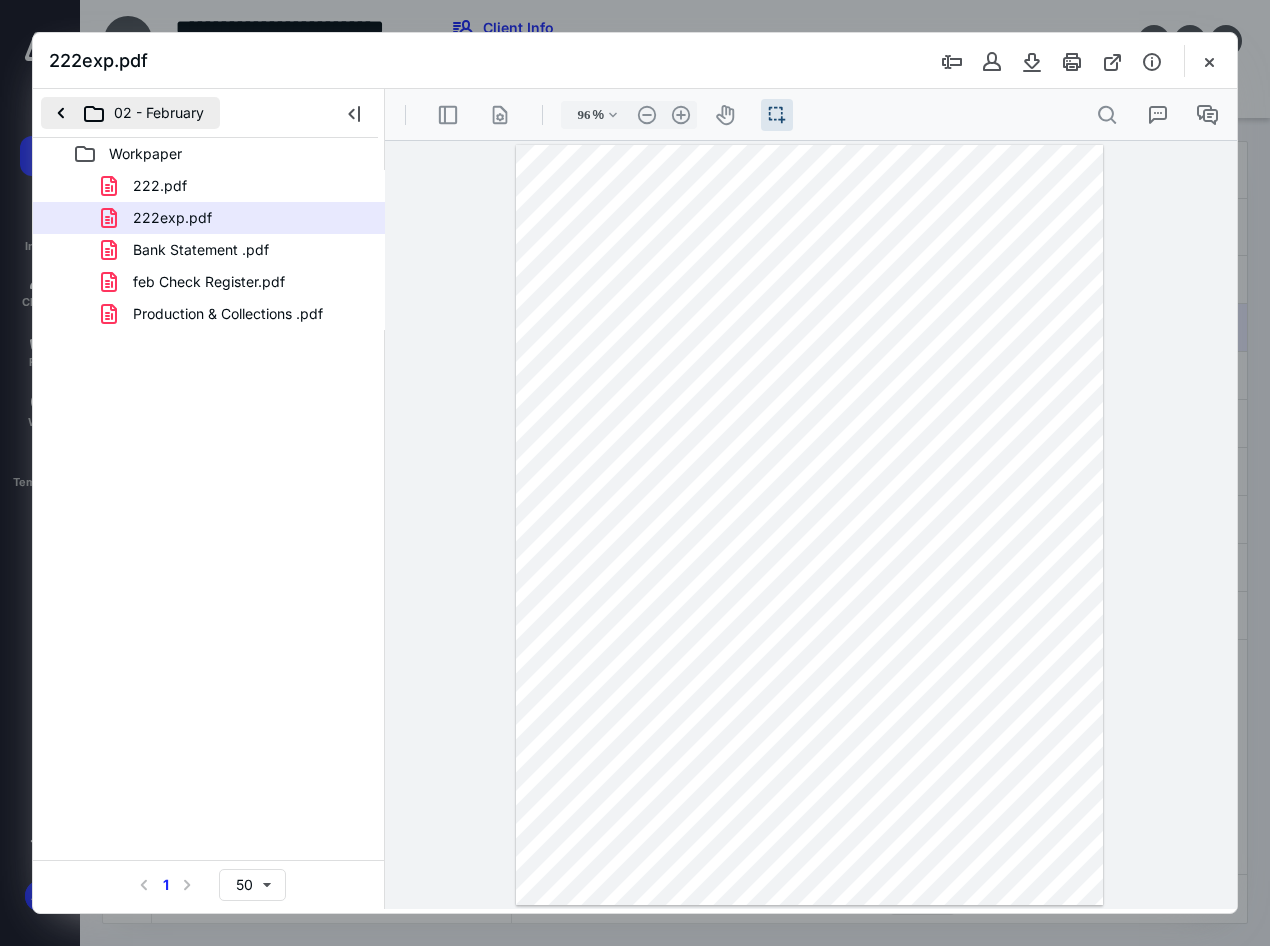 click on "02 - February" at bounding box center [130, 113] 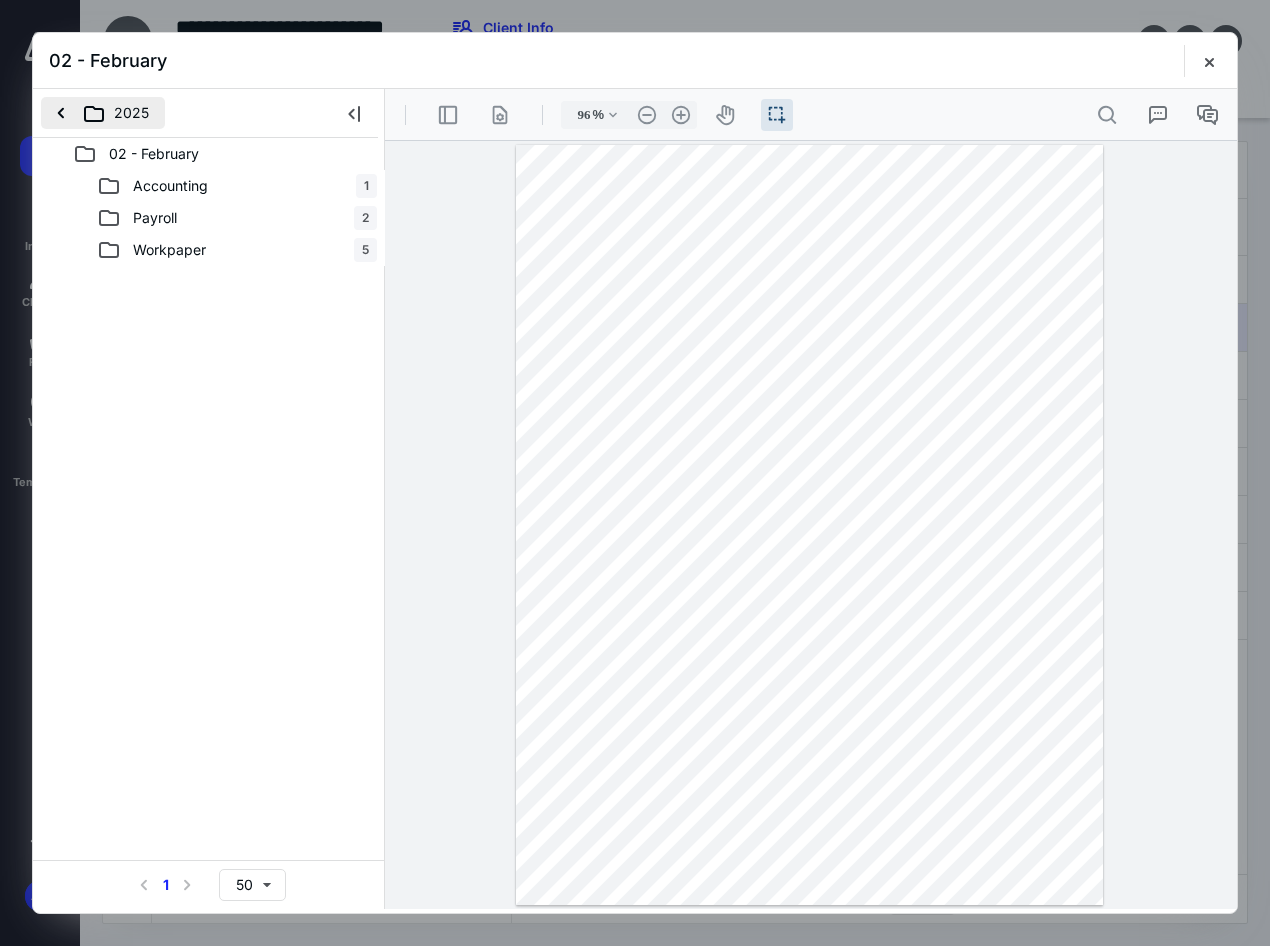 click on "2025" at bounding box center (103, 113) 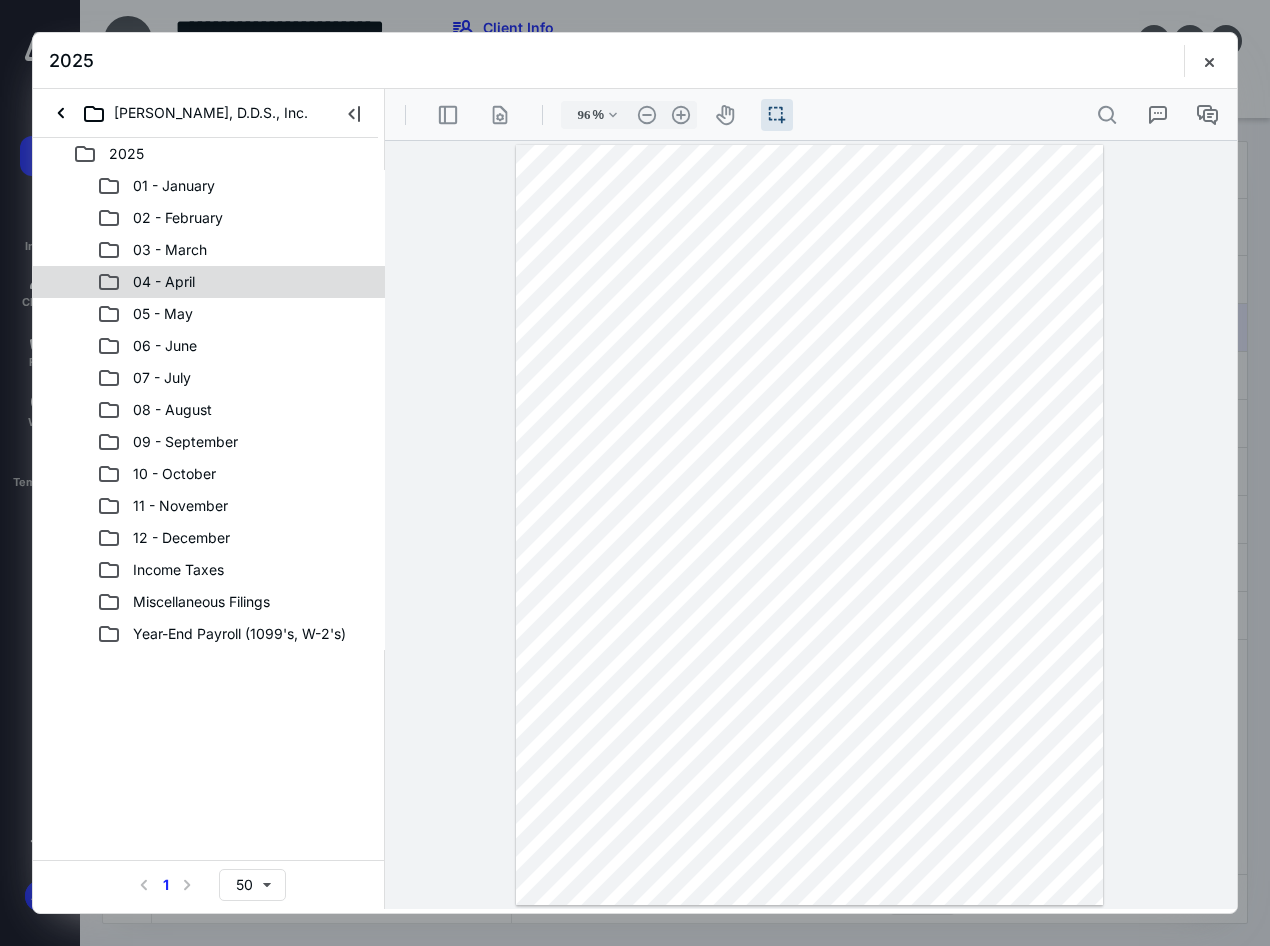 click on "04 - April" at bounding box center (237, 282) 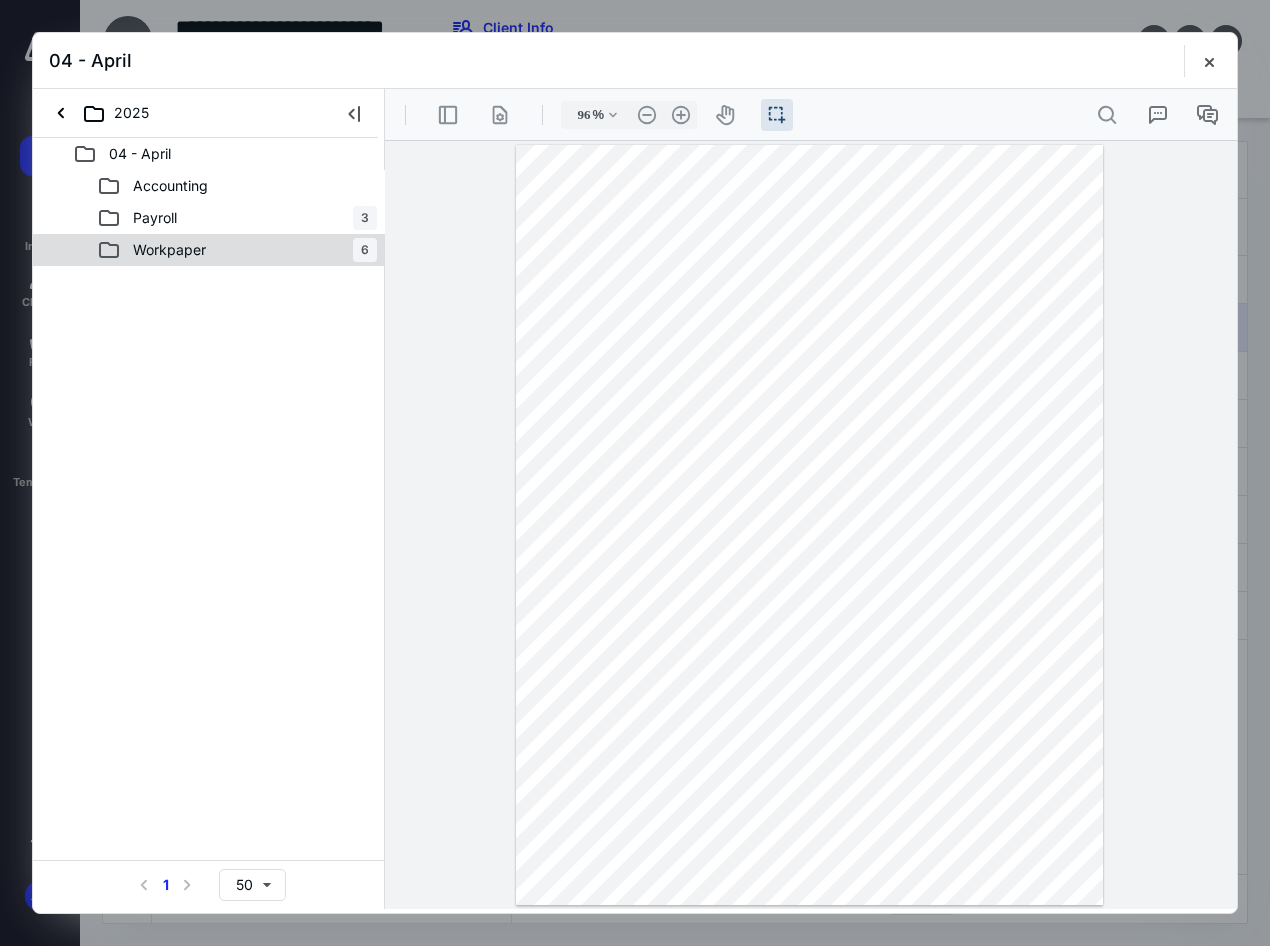 click on "Workpaper 6" at bounding box center (237, 250) 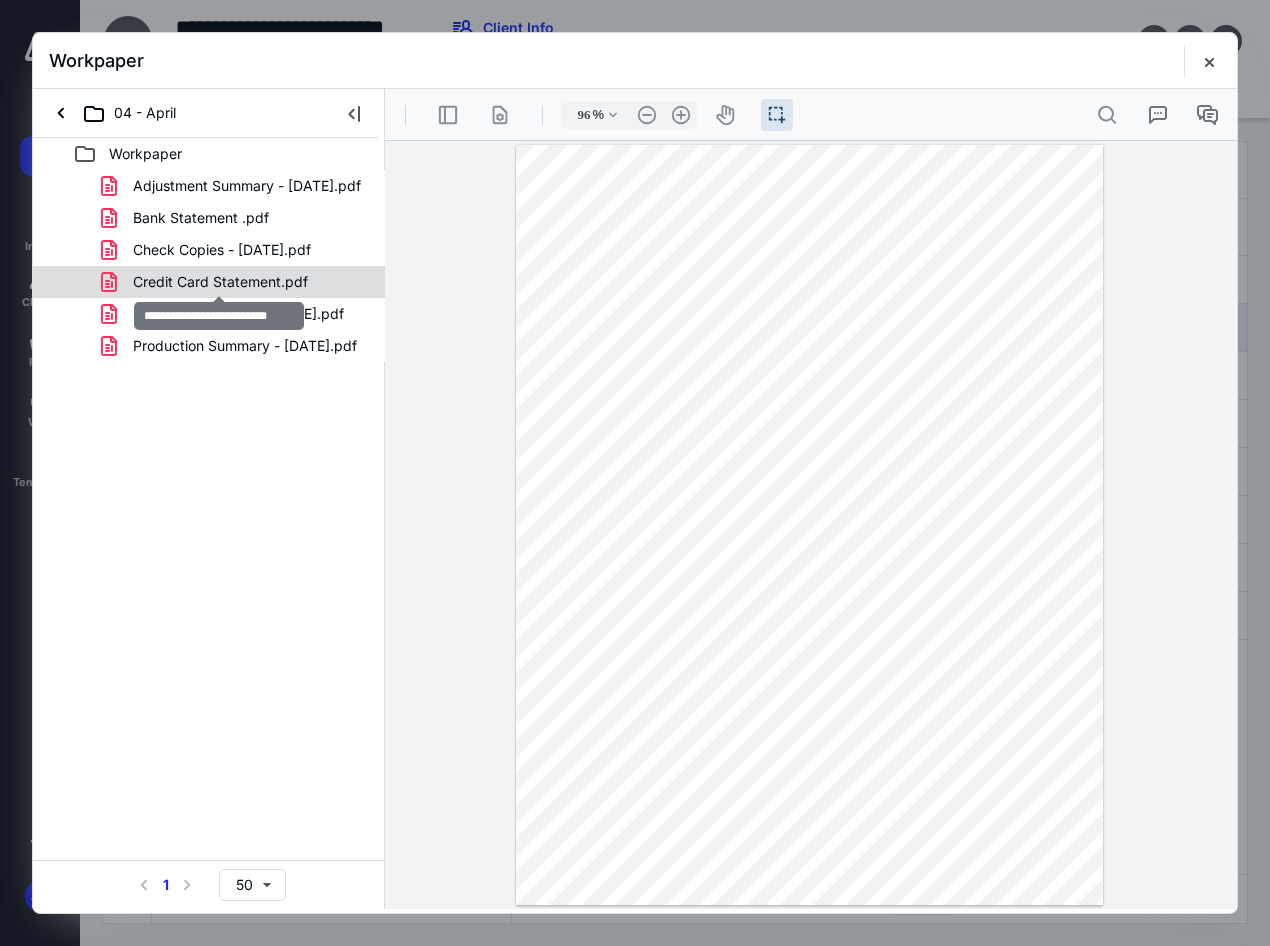 click on "Credit Card Statement.pdf" at bounding box center (220, 282) 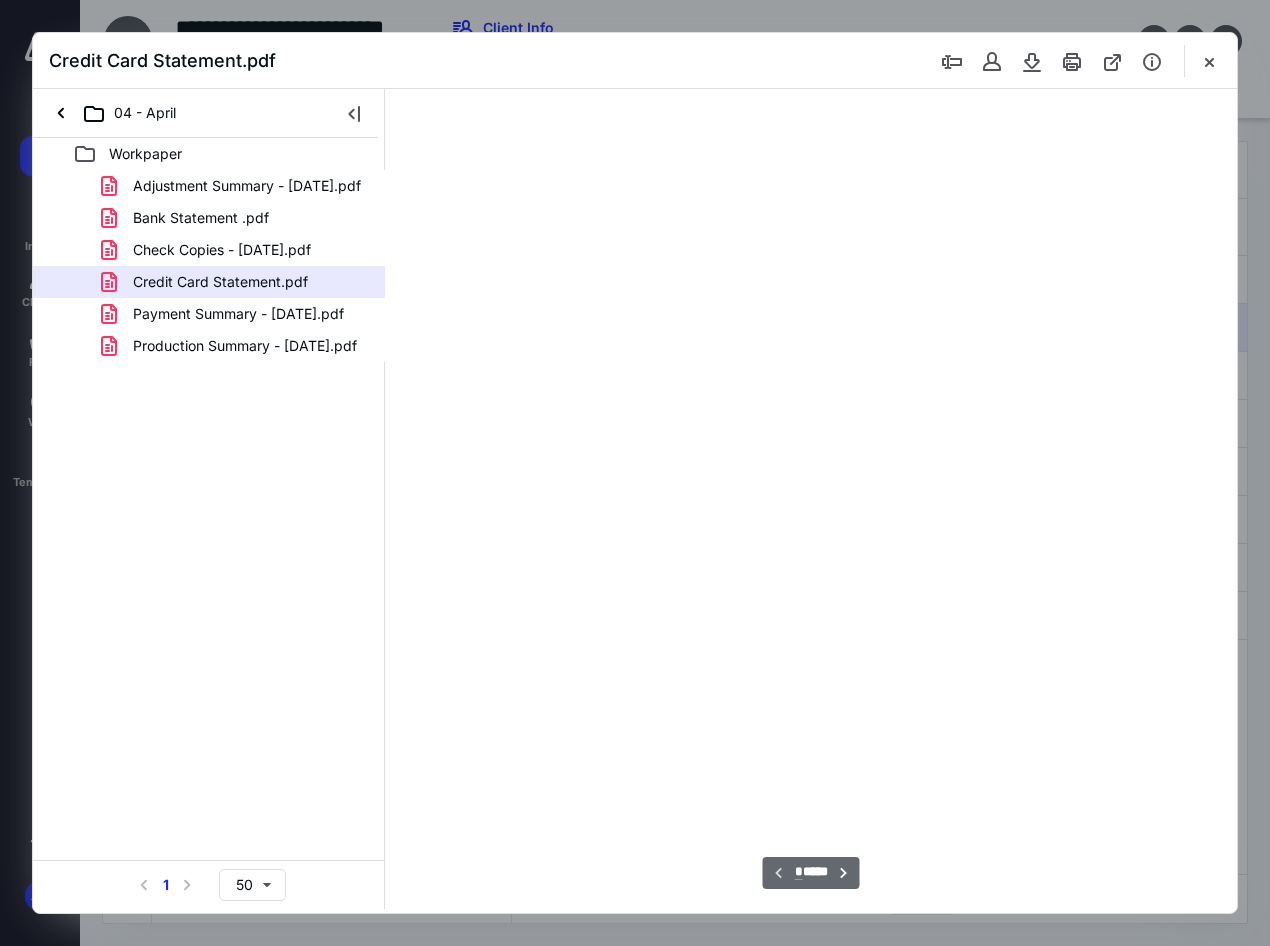 type on "96" 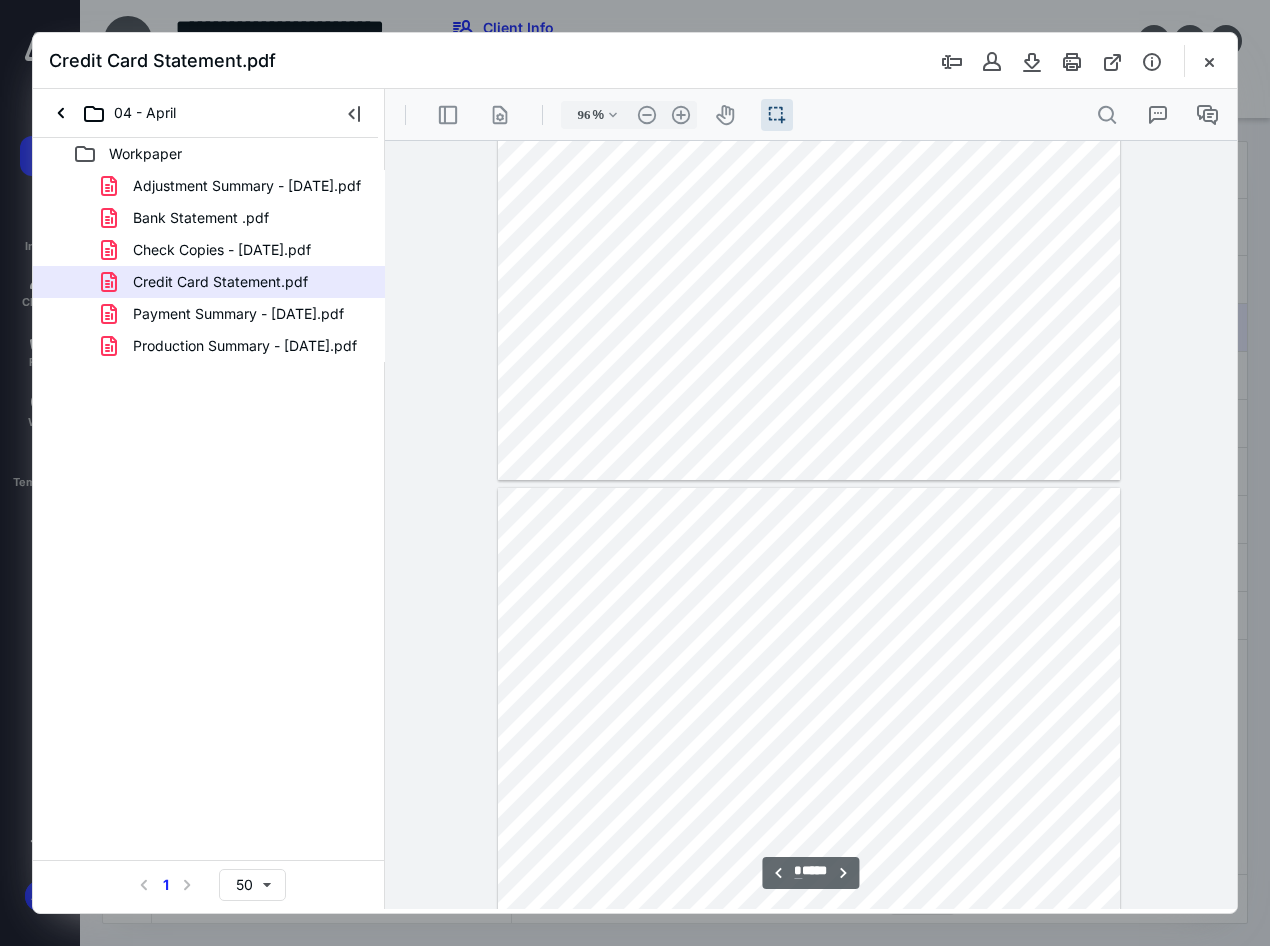 scroll, scrollTop: 3756, scrollLeft: 0, axis: vertical 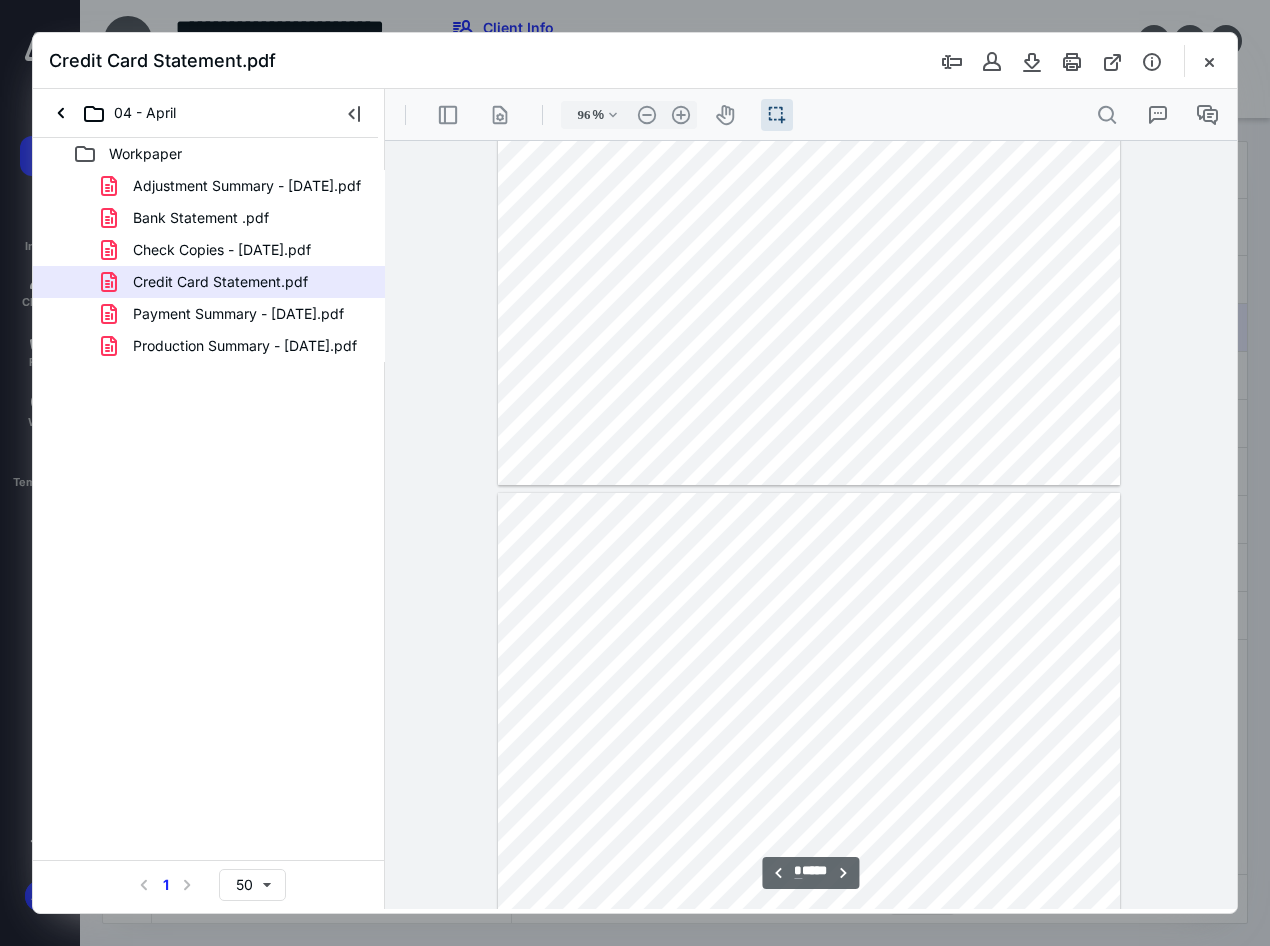 type on "*" 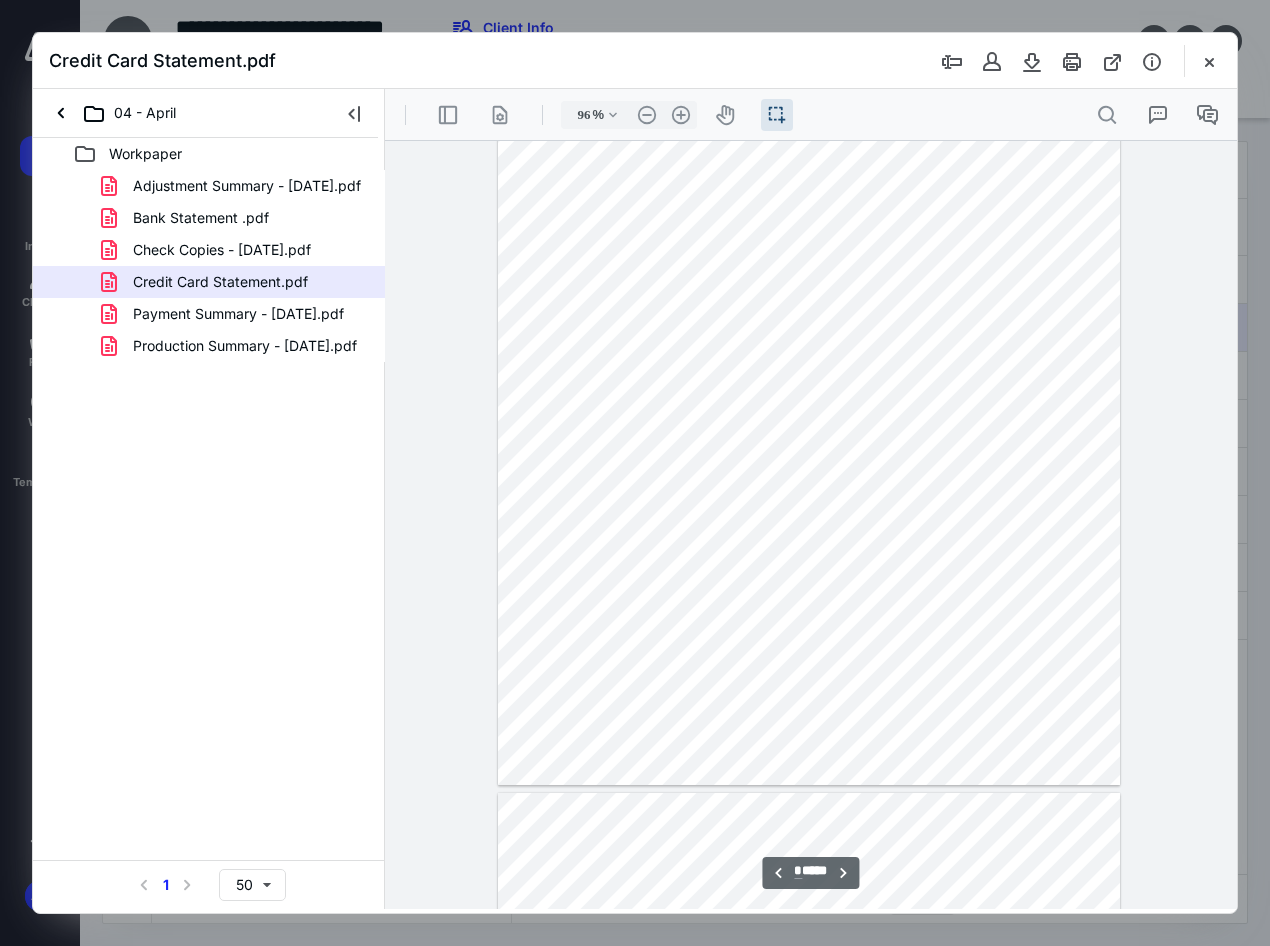scroll, scrollTop: 1756, scrollLeft: 0, axis: vertical 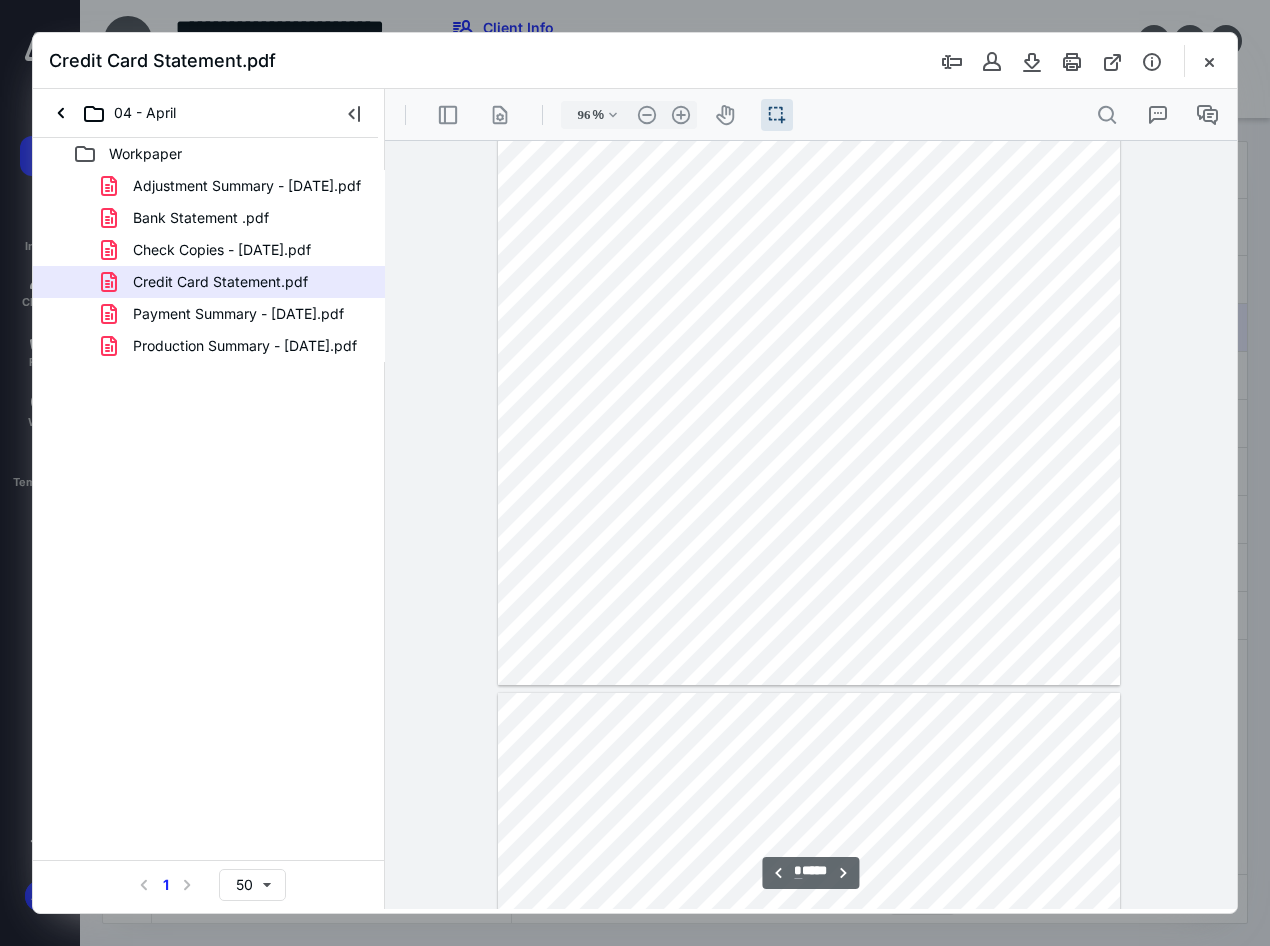 click at bounding box center (809, 305) 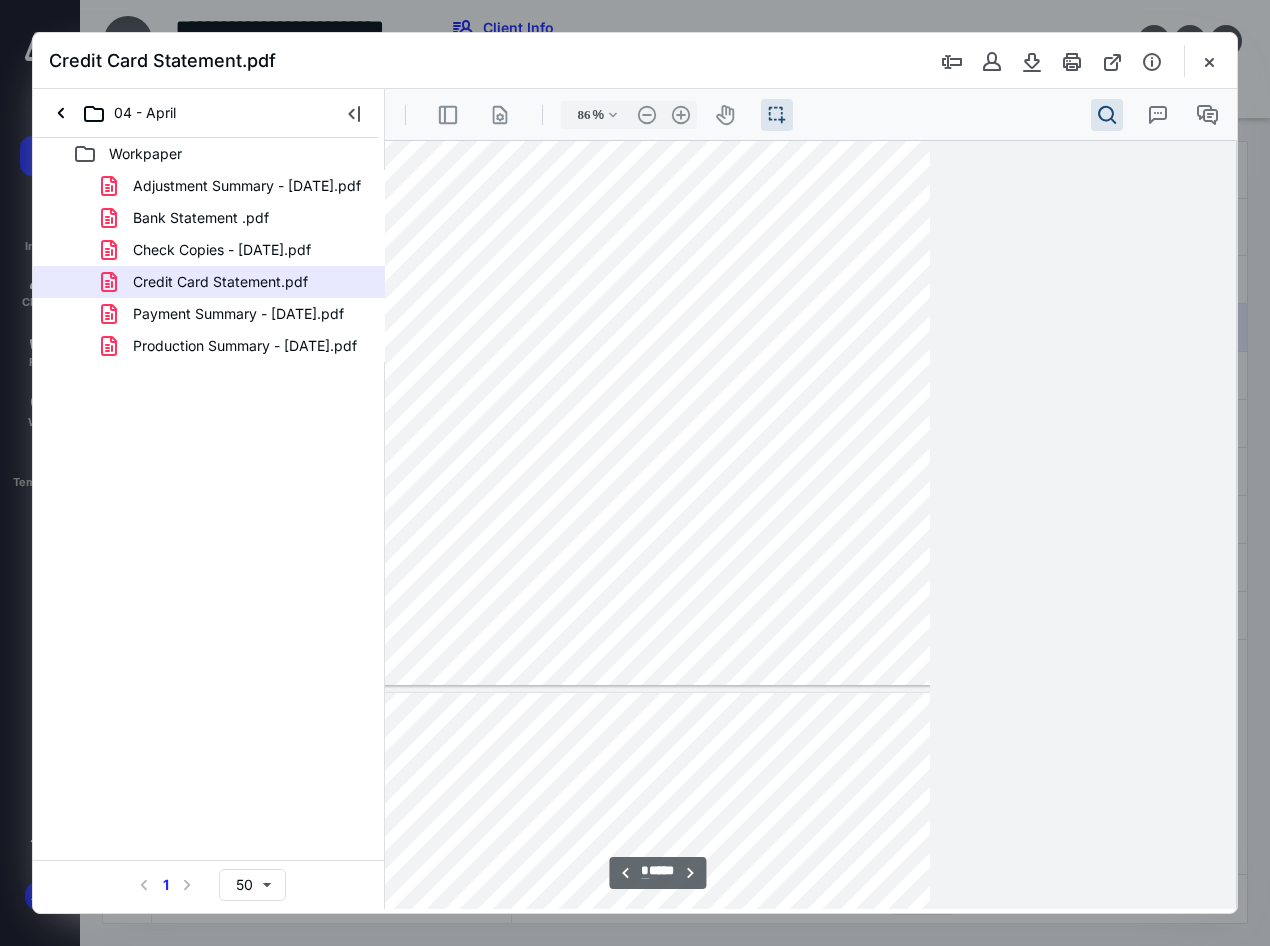 type on "81" 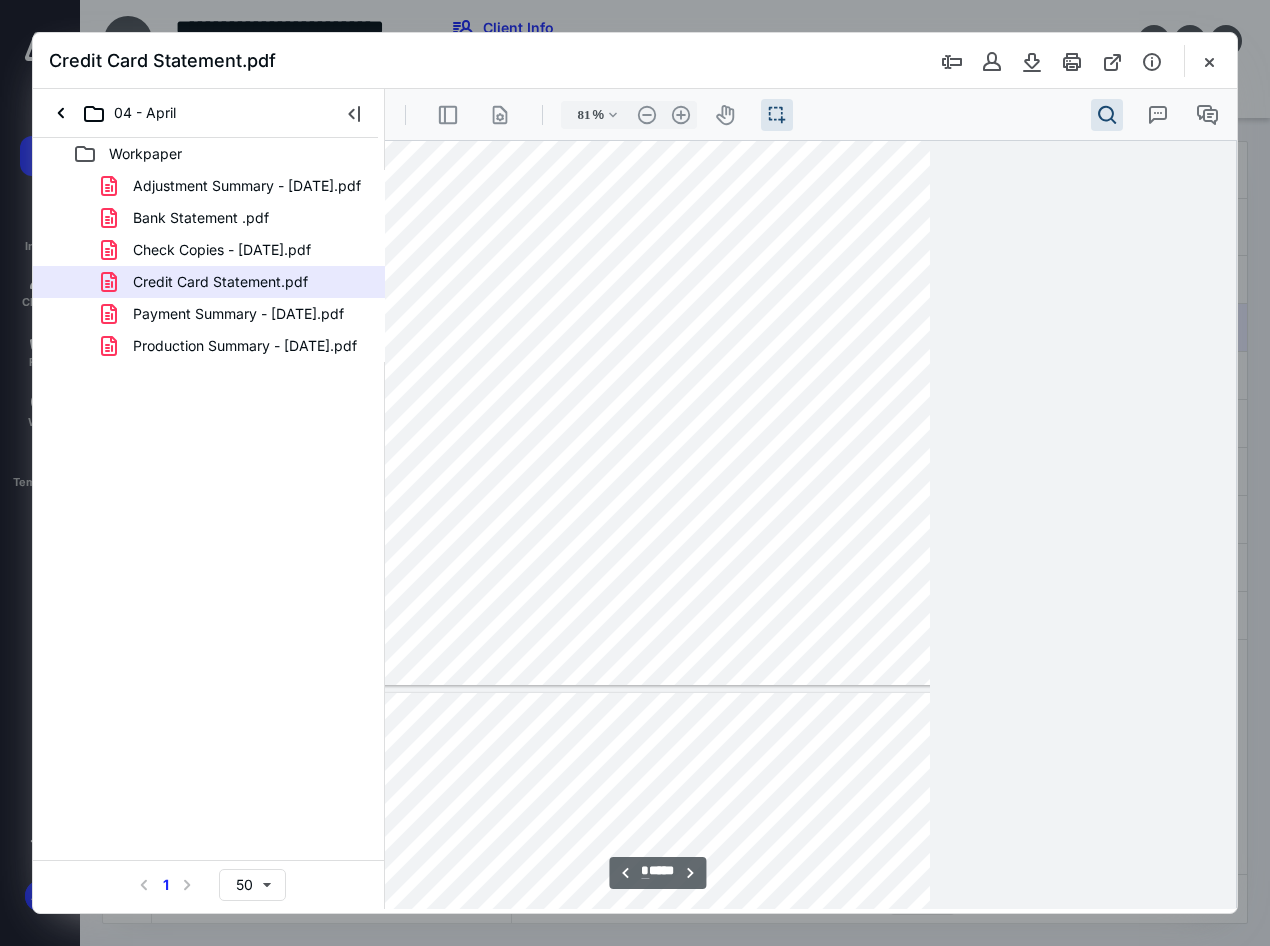 scroll, scrollTop: 1503, scrollLeft: 0, axis: vertical 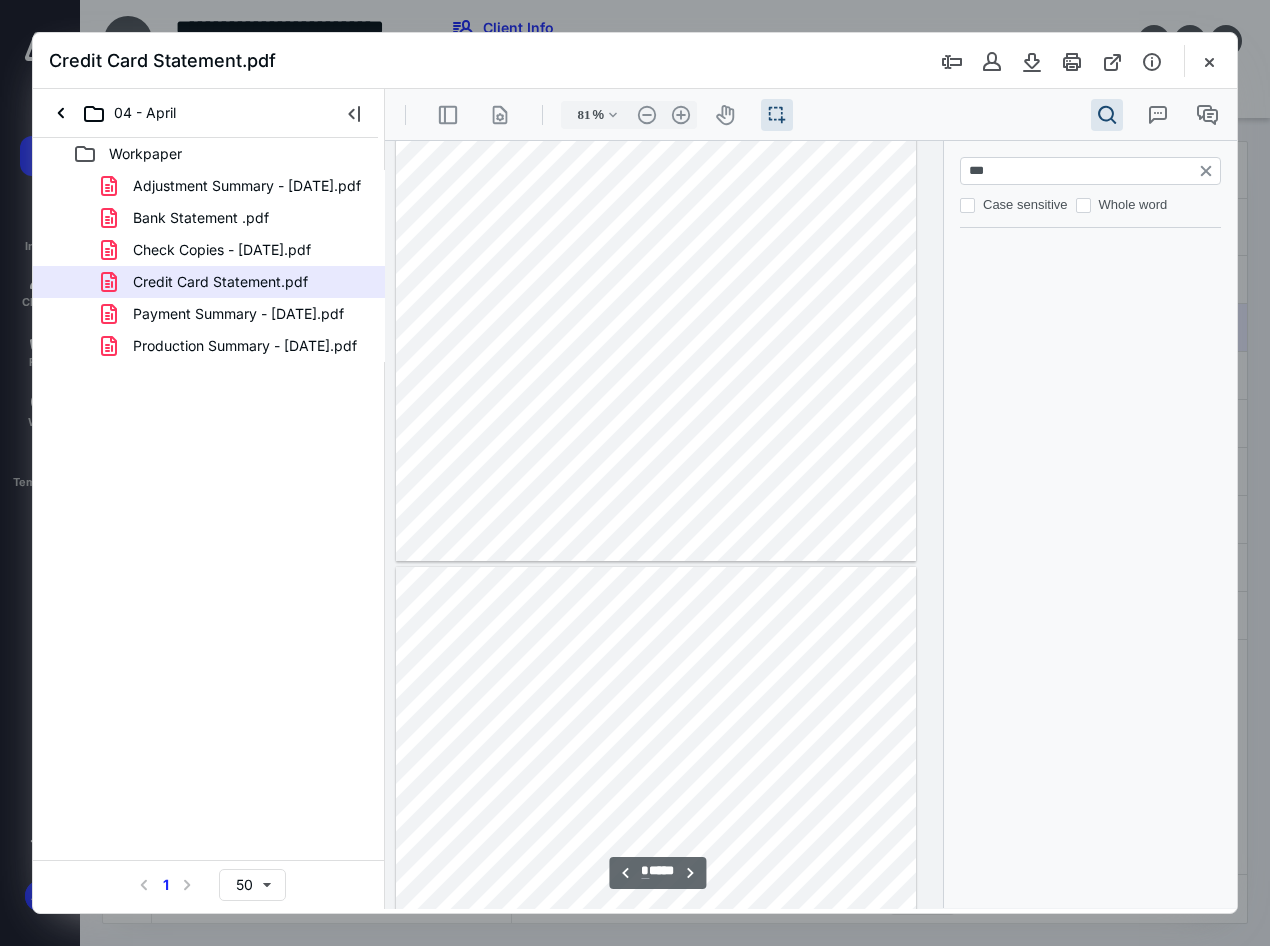 type on "***" 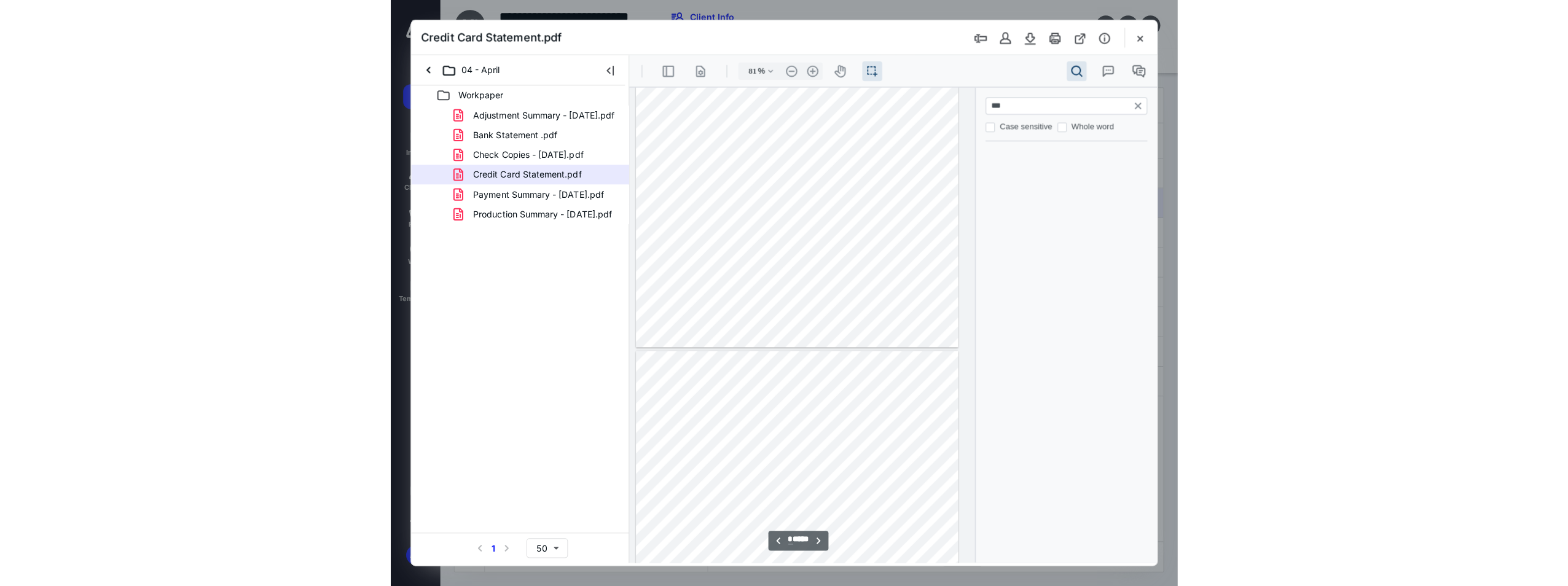 scroll, scrollTop: 0, scrollLeft: 0, axis: both 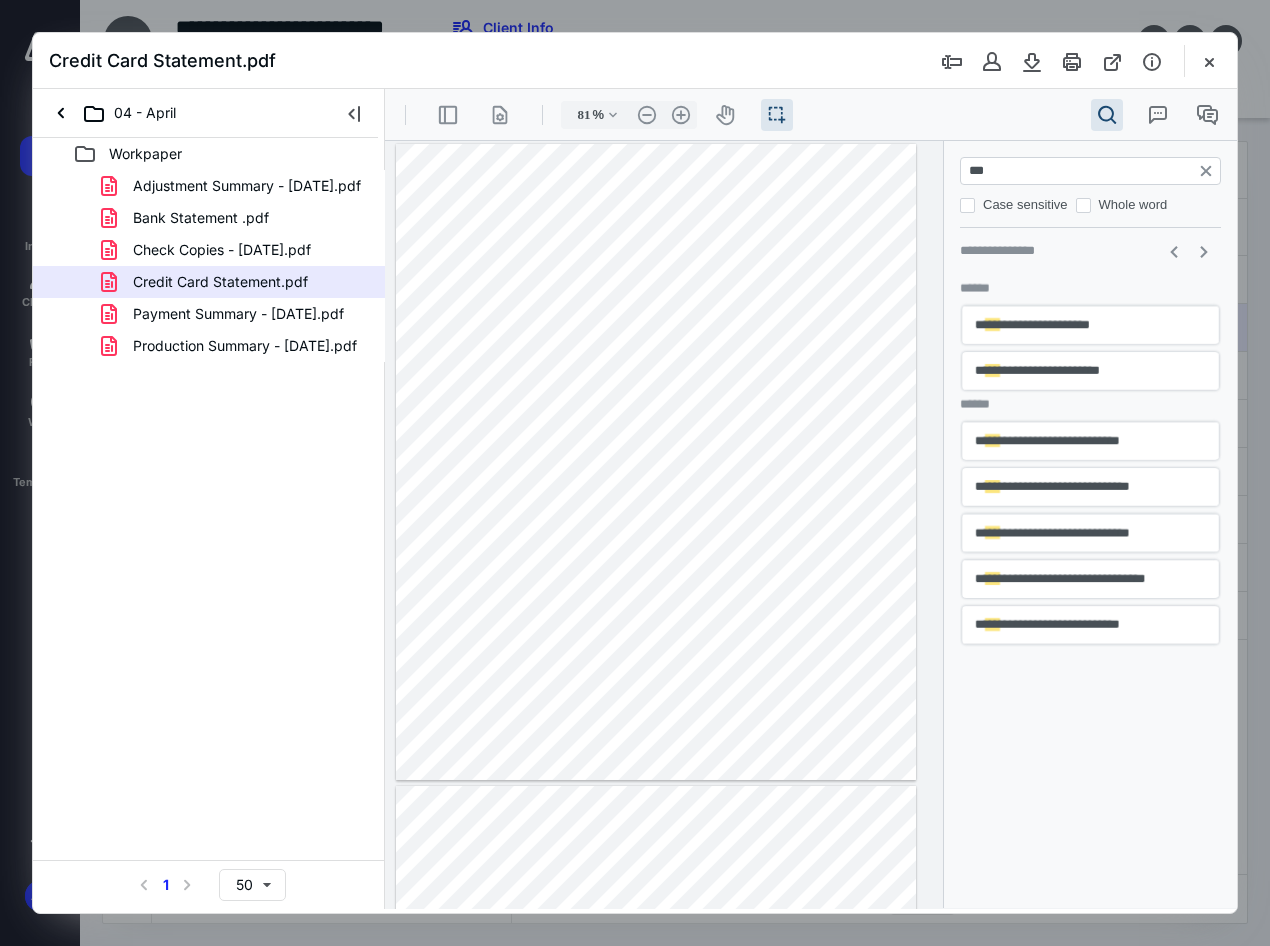 drag, startPoint x: 1045, startPoint y: 172, endPoint x: 884, endPoint y: 161, distance: 161.37534 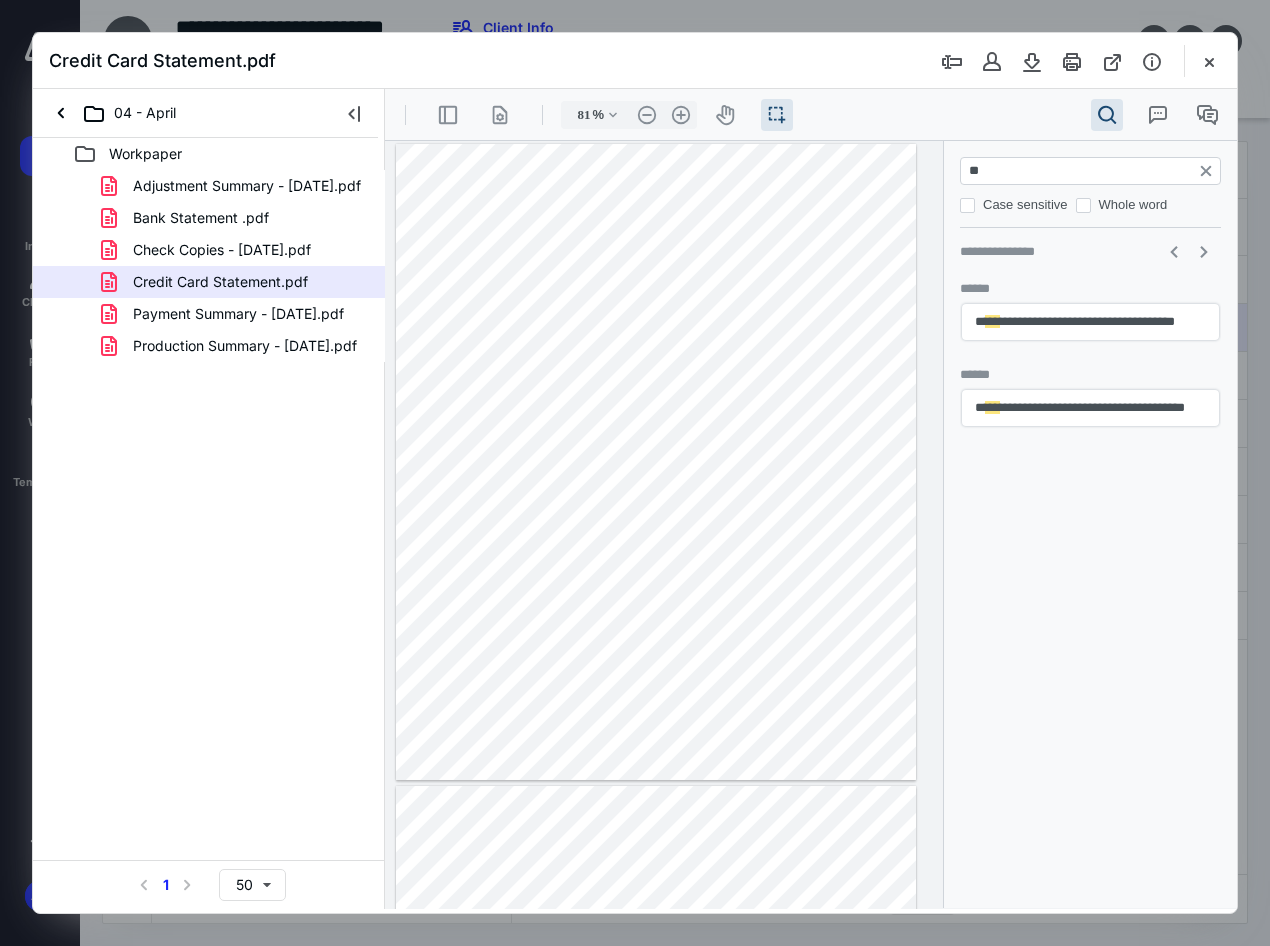 type on "*" 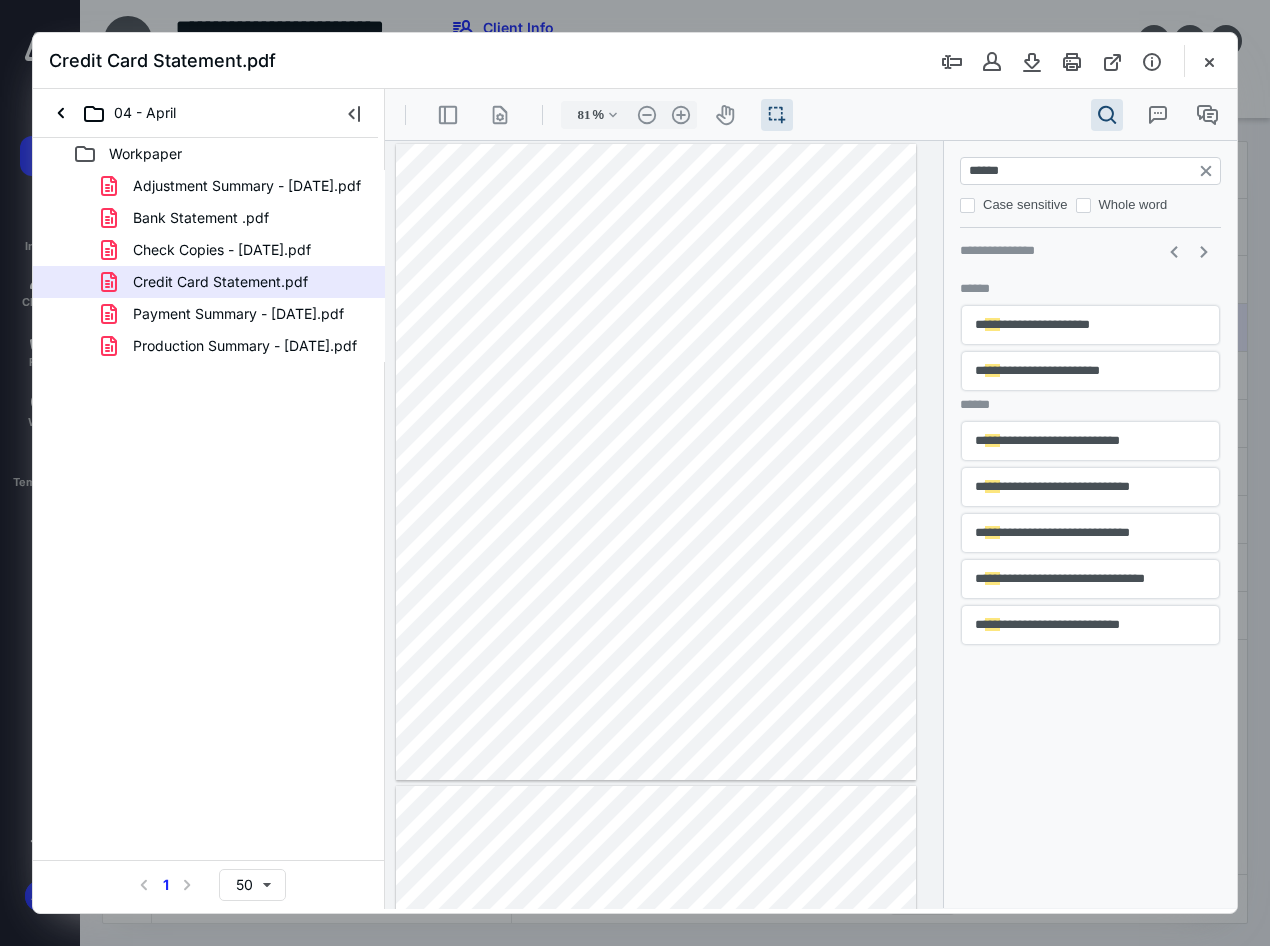 type on "******" 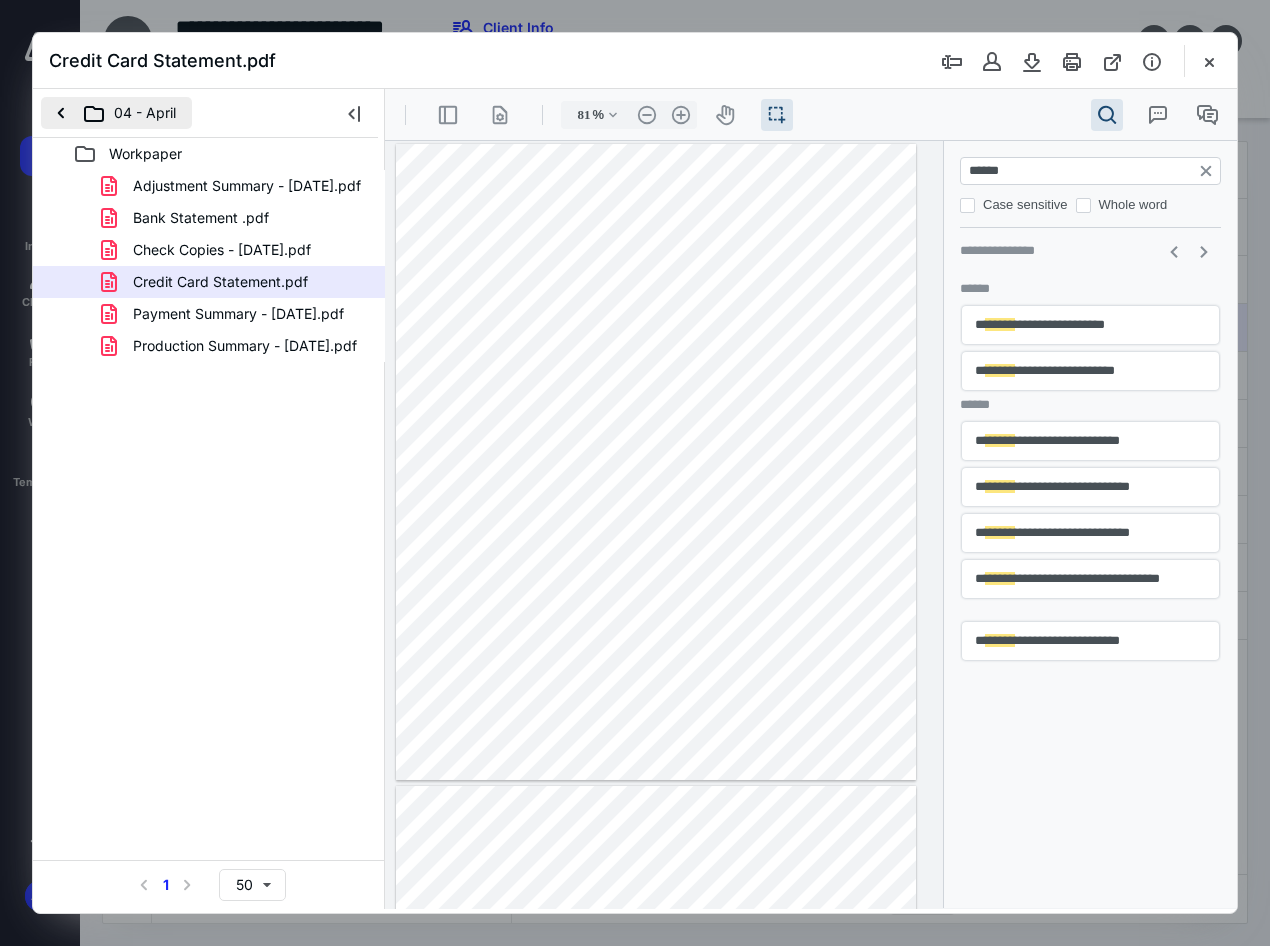 click on "04 - April" at bounding box center (116, 113) 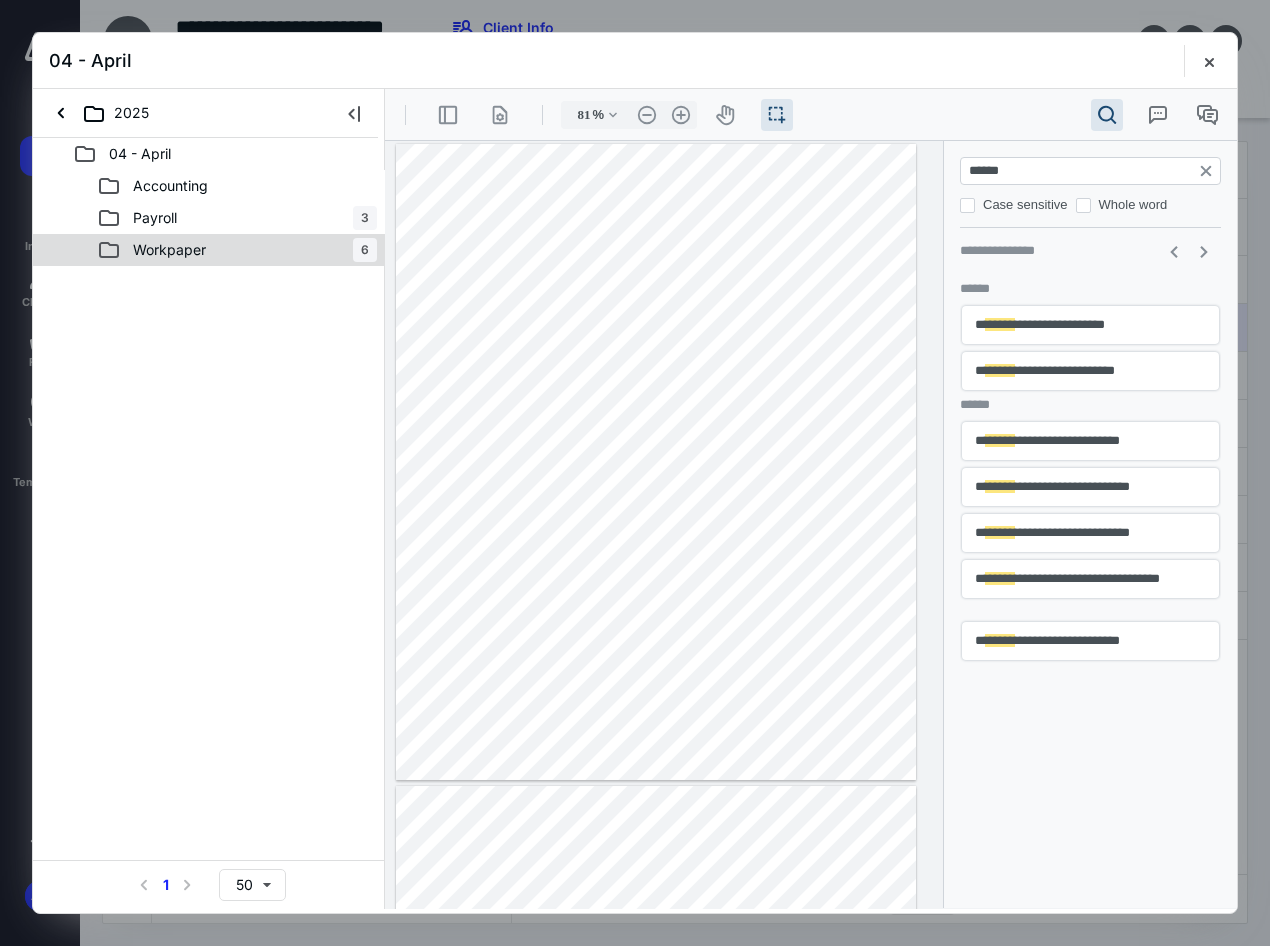 click on "Workpaper 6" at bounding box center (237, 250) 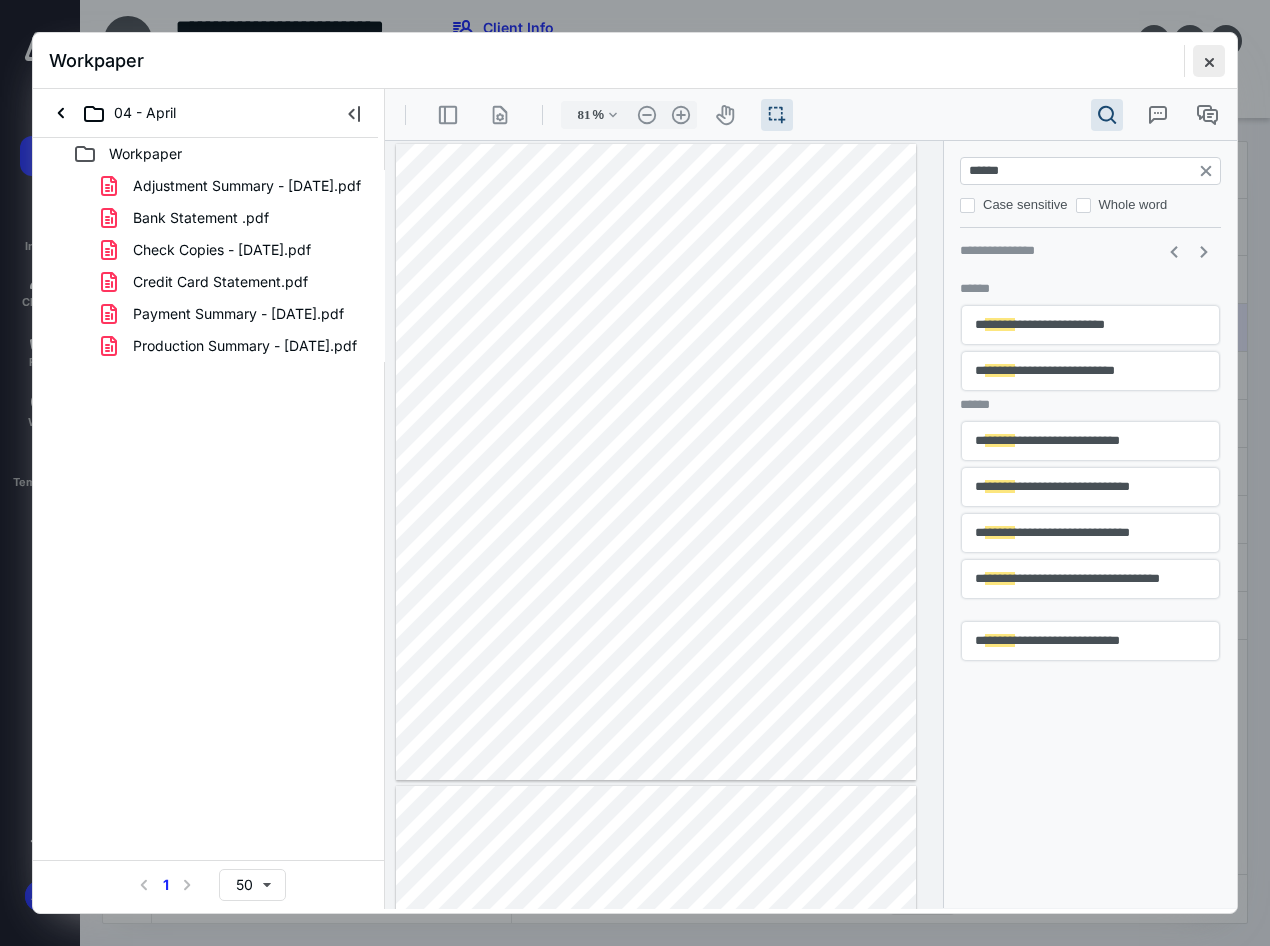 click at bounding box center (1209, 61) 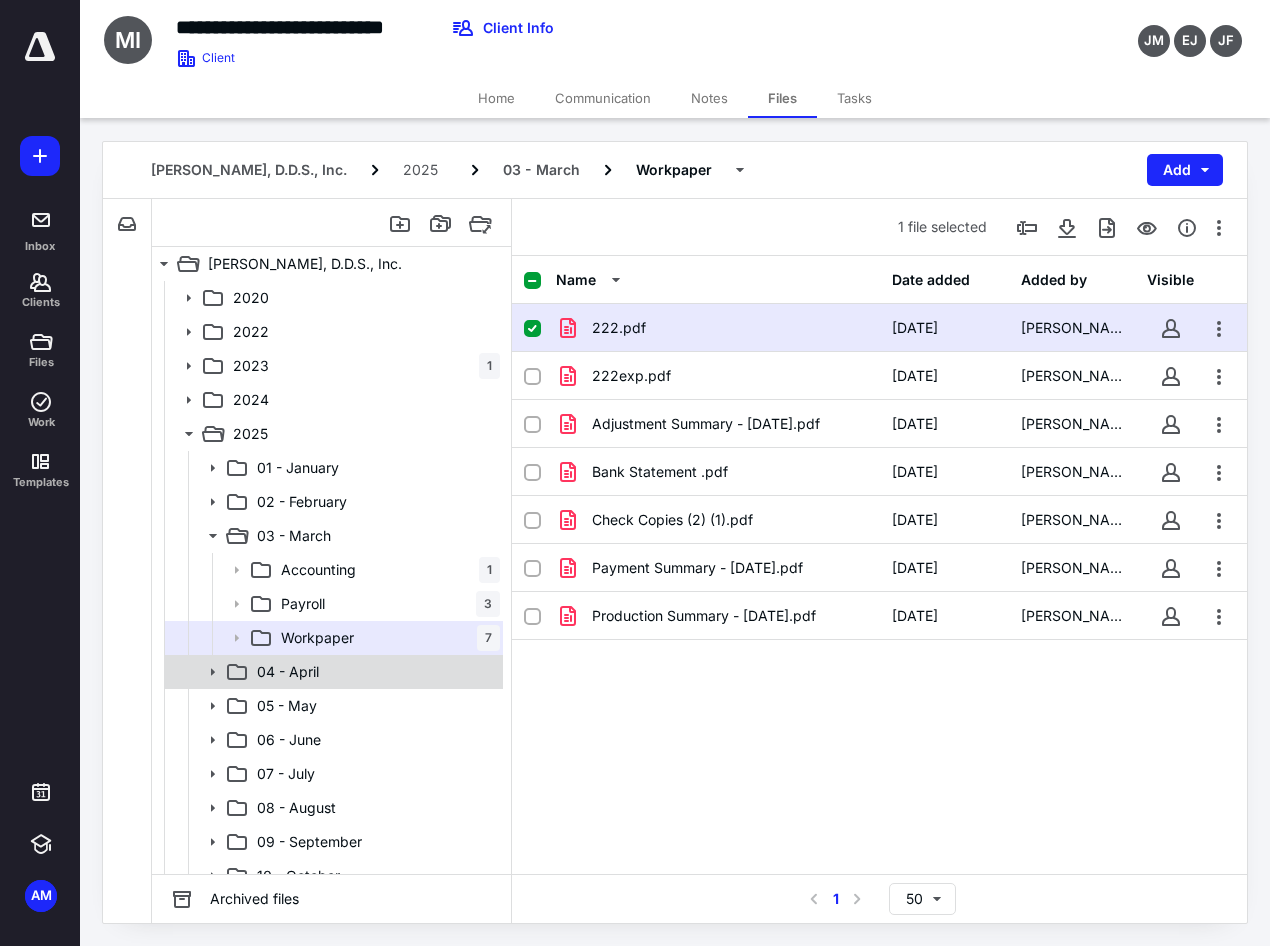 click 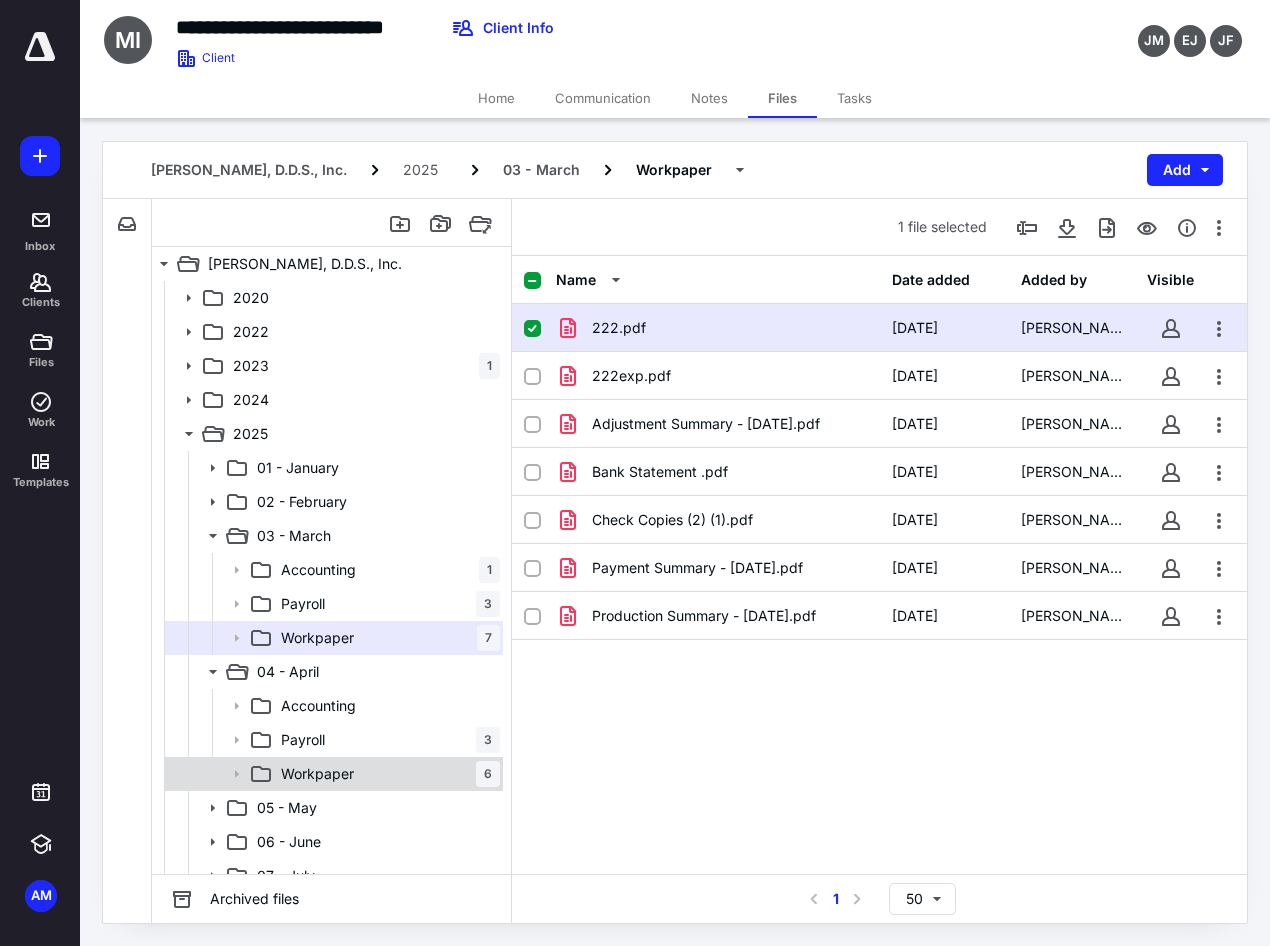 click on "Workpaper" at bounding box center [317, 774] 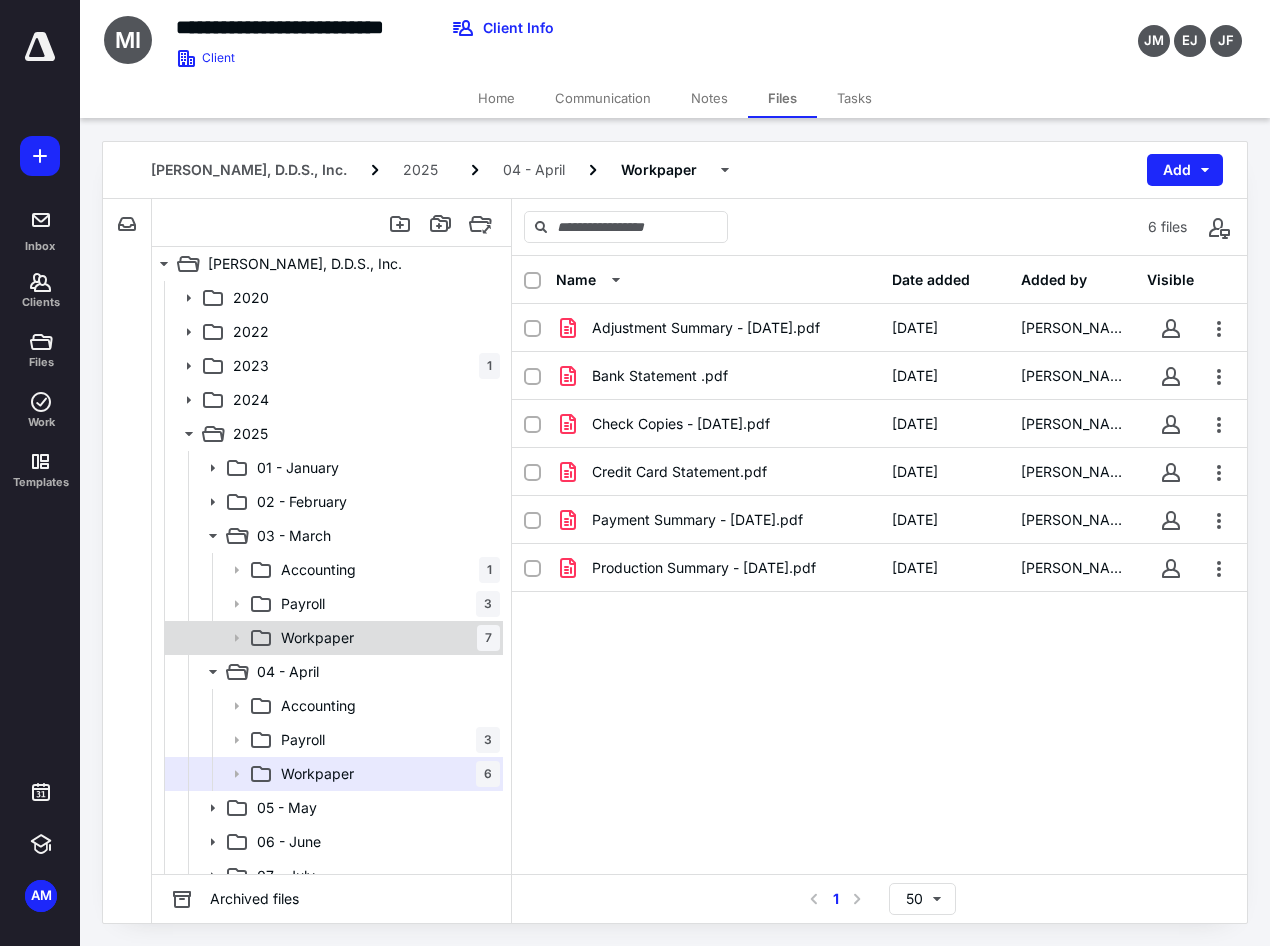 click on "Workpaper" at bounding box center [317, 638] 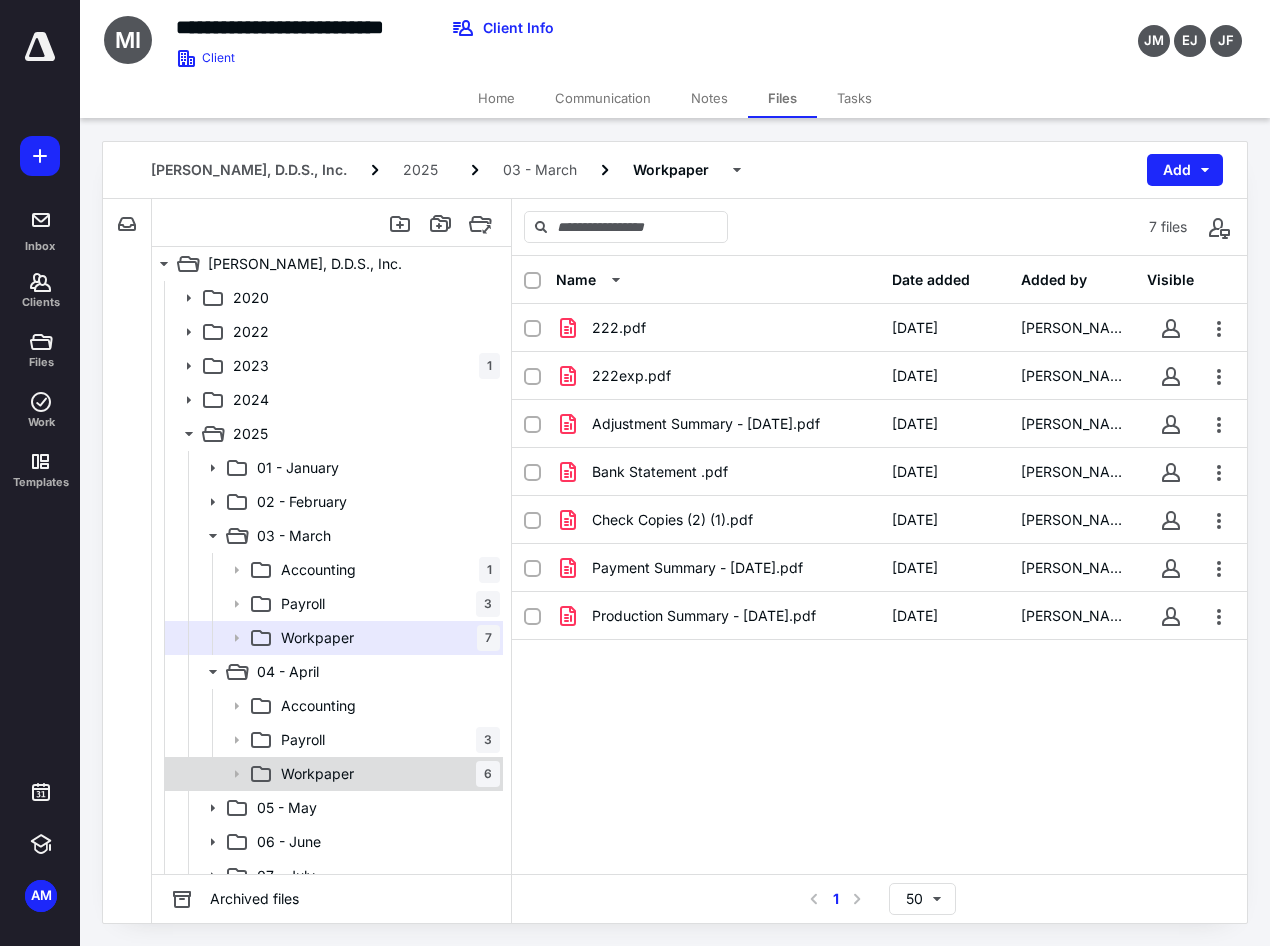 click on "Workpaper 6" at bounding box center (386, 774) 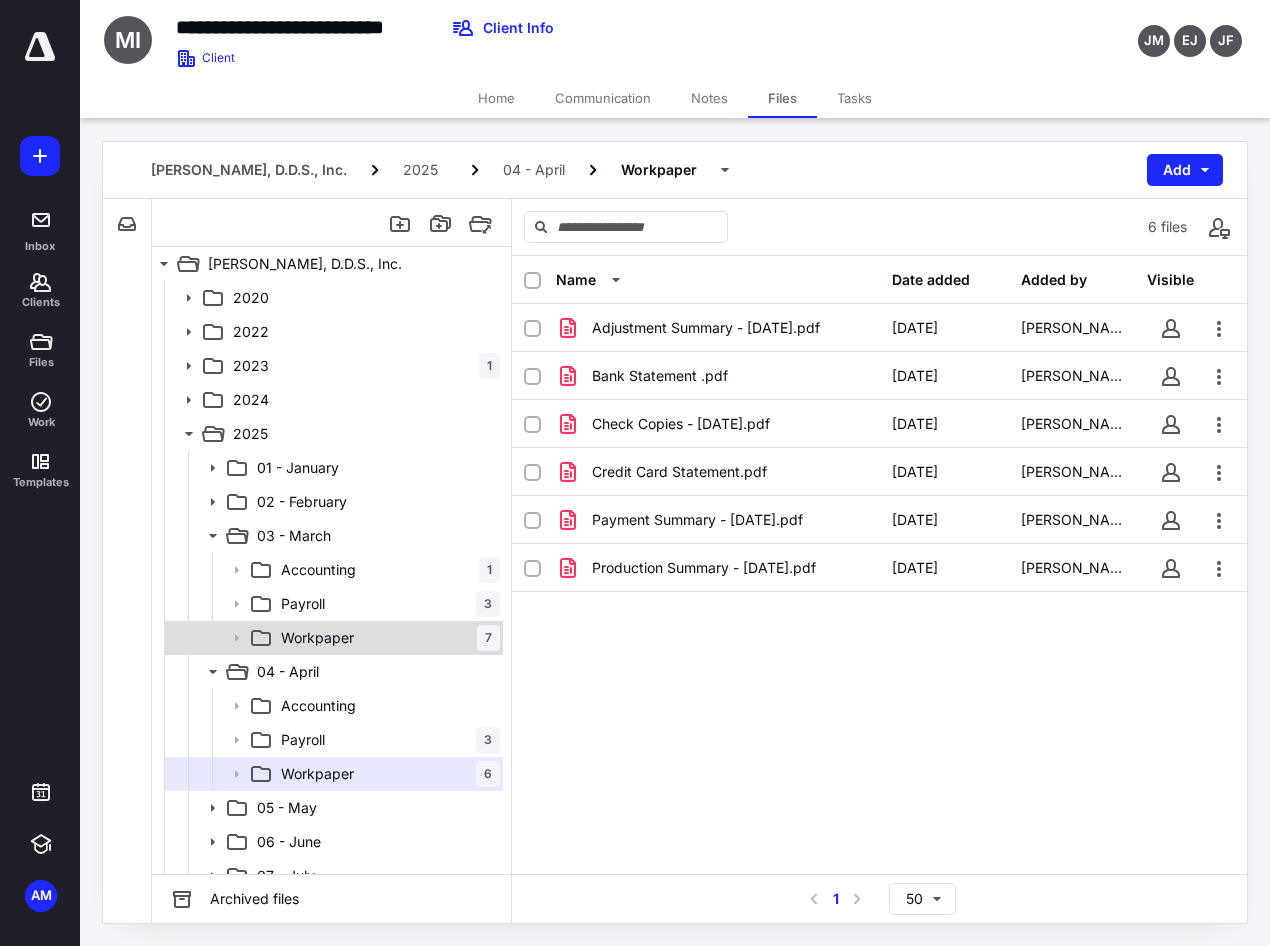 click on "Workpaper 7" at bounding box center (386, 638) 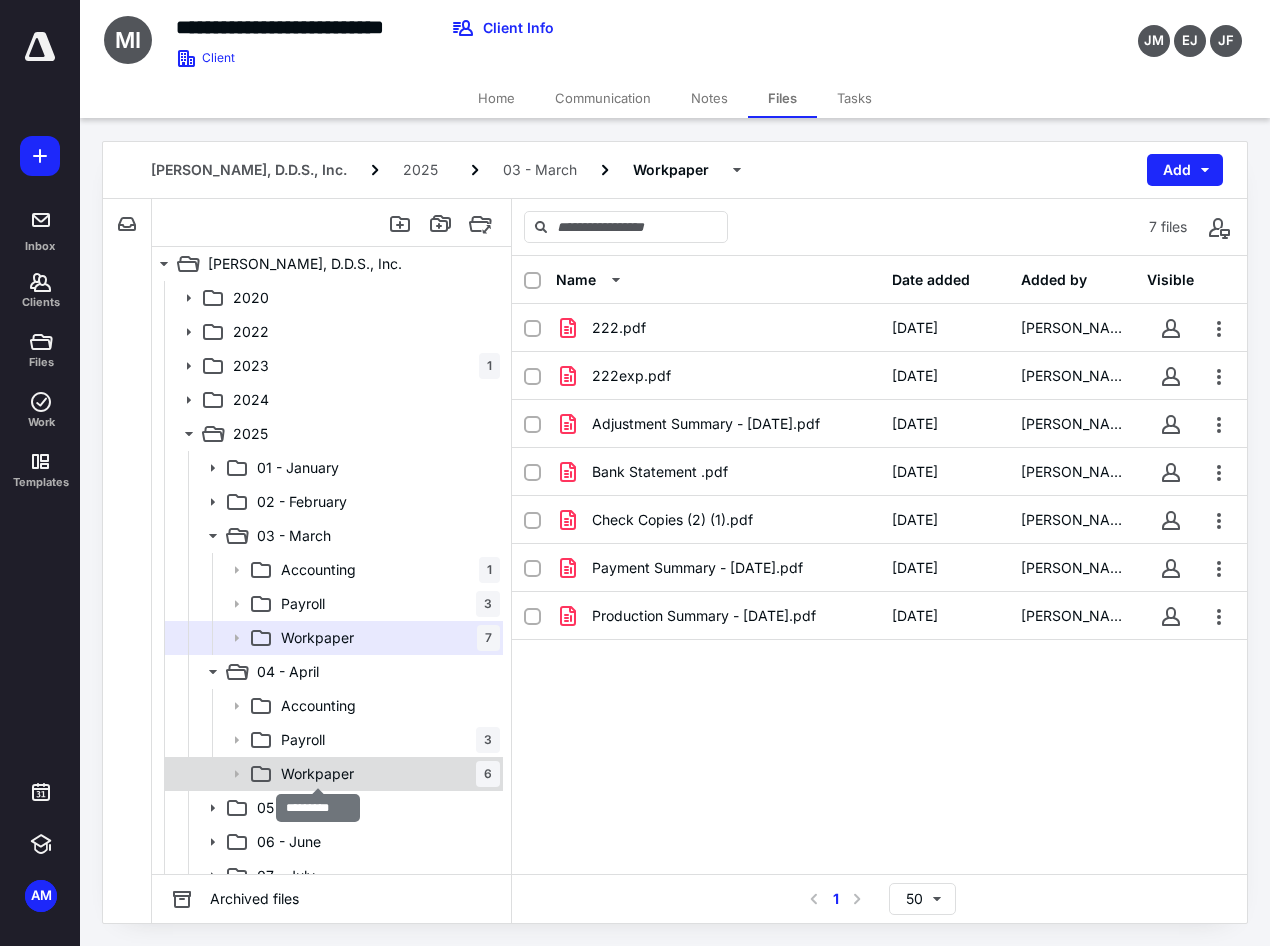 click on "Workpaper" at bounding box center [317, 774] 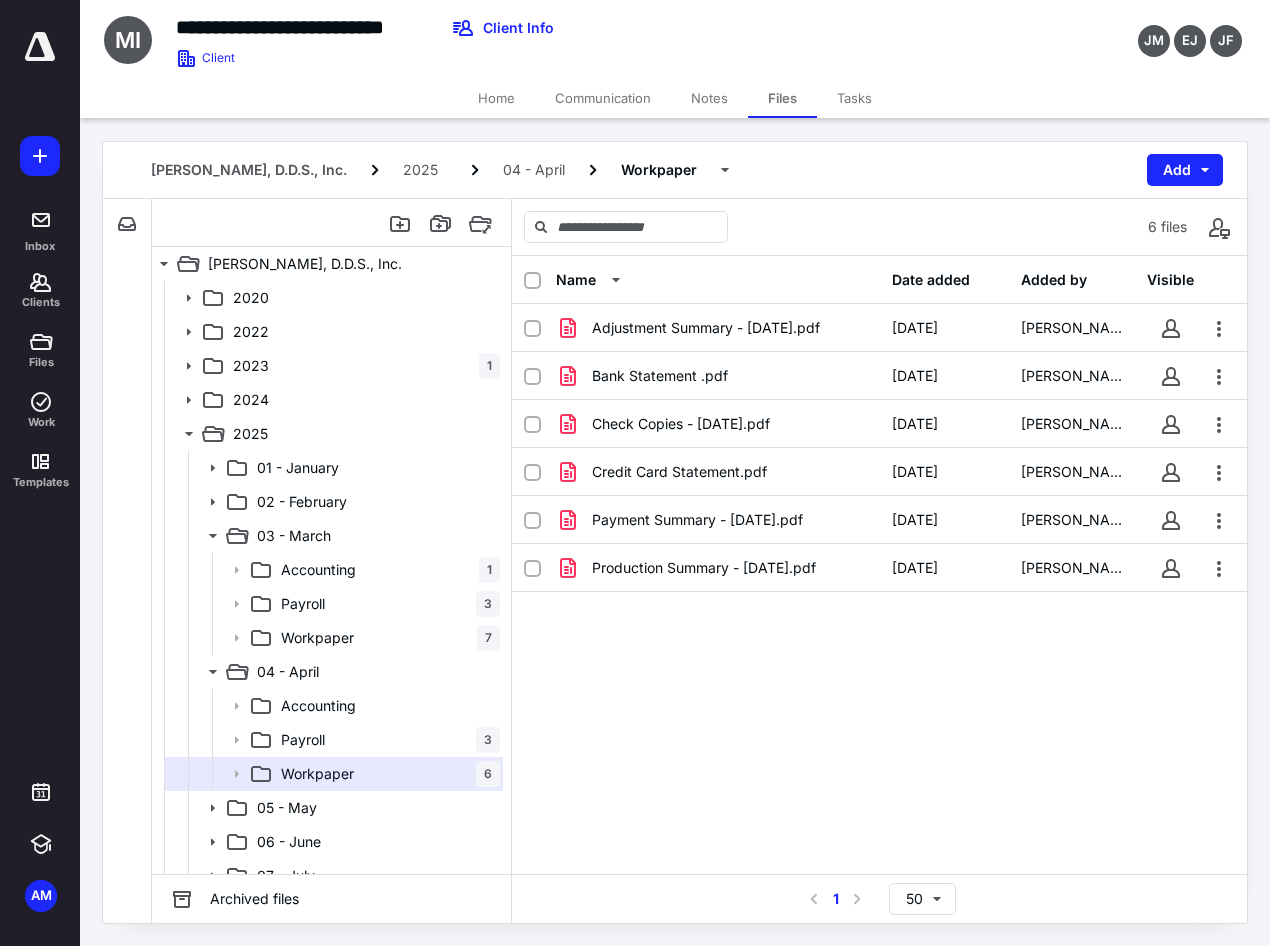 click on "Name Date added Added by Visible Adjustment Summary - [DATE].pdf [DATE] [PERSON_NAME] Bank Statement .pdf [DATE] [PERSON_NAME] Check Copies - [DATE].pdf [DATE] [PERSON_NAME] Credit Card Statement.pdf [DATE] [PERSON_NAME] Payment Summary - [DATE].pdf [DATE] [PERSON_NAME] Production Summary - [DATE].pdf [DATE] [PERSON_NAME]" at bounding box center [879, 565] 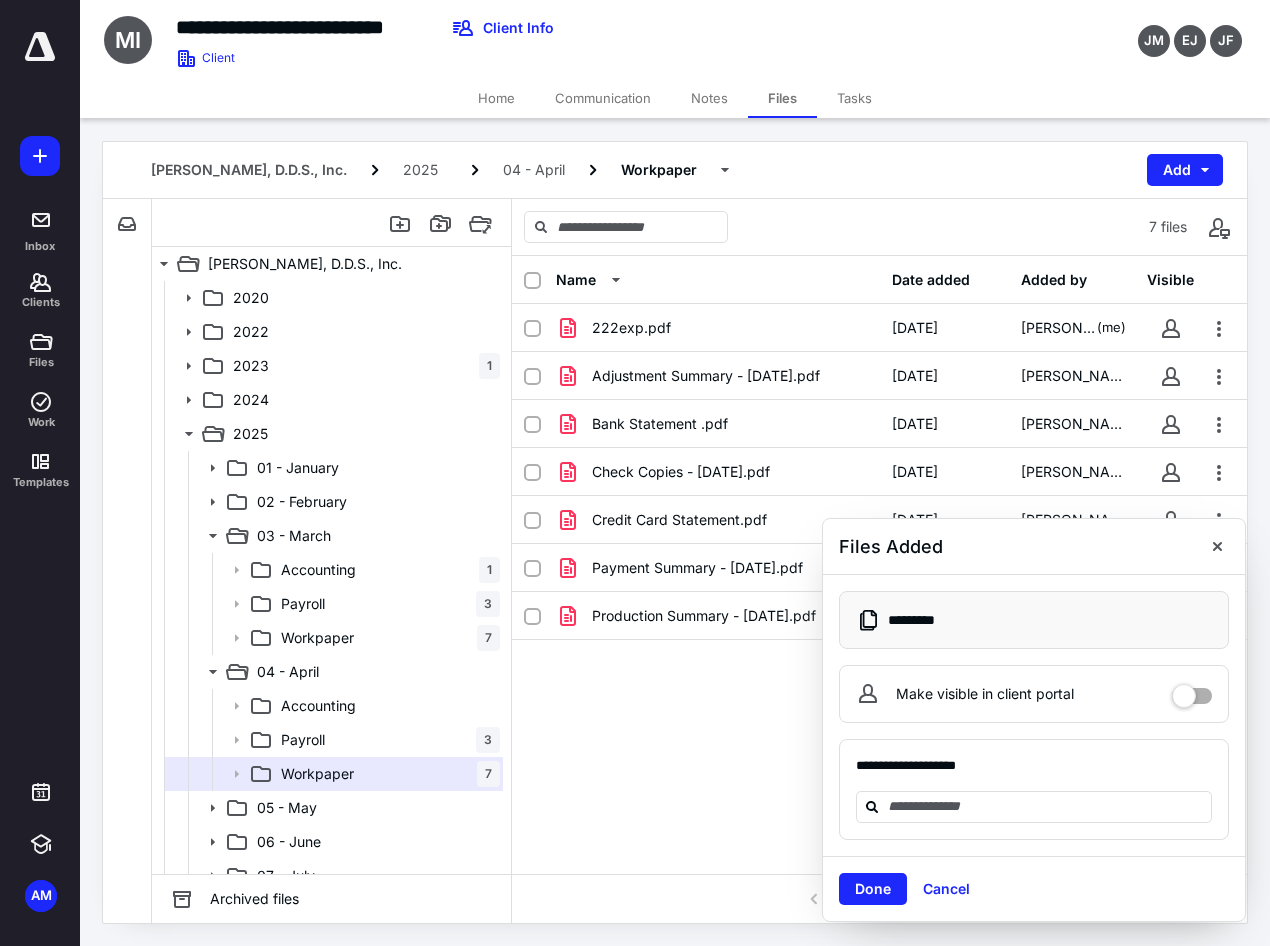click on "Name Date added Added by Visible 222exp.pdf [DATE] [PERSON_NAME]  (me) Adjustment Summary - [DATE].pdf [DATE] [PERSON_NAME] Bank Statement .pdf [DATE] [PERSON_NAME] Check Copies - [DATE].pdf [DATE] [PERSON_NAME] Credit Card Statement.pdf [DATE] [PERSON_NAME] Payment Summary - [DATE].pdf [DATE] [PERSON_NAME] Production Summary - [DATE].pdf [DATE] [PERSON_NAME]" at bounding box center [879, 565] 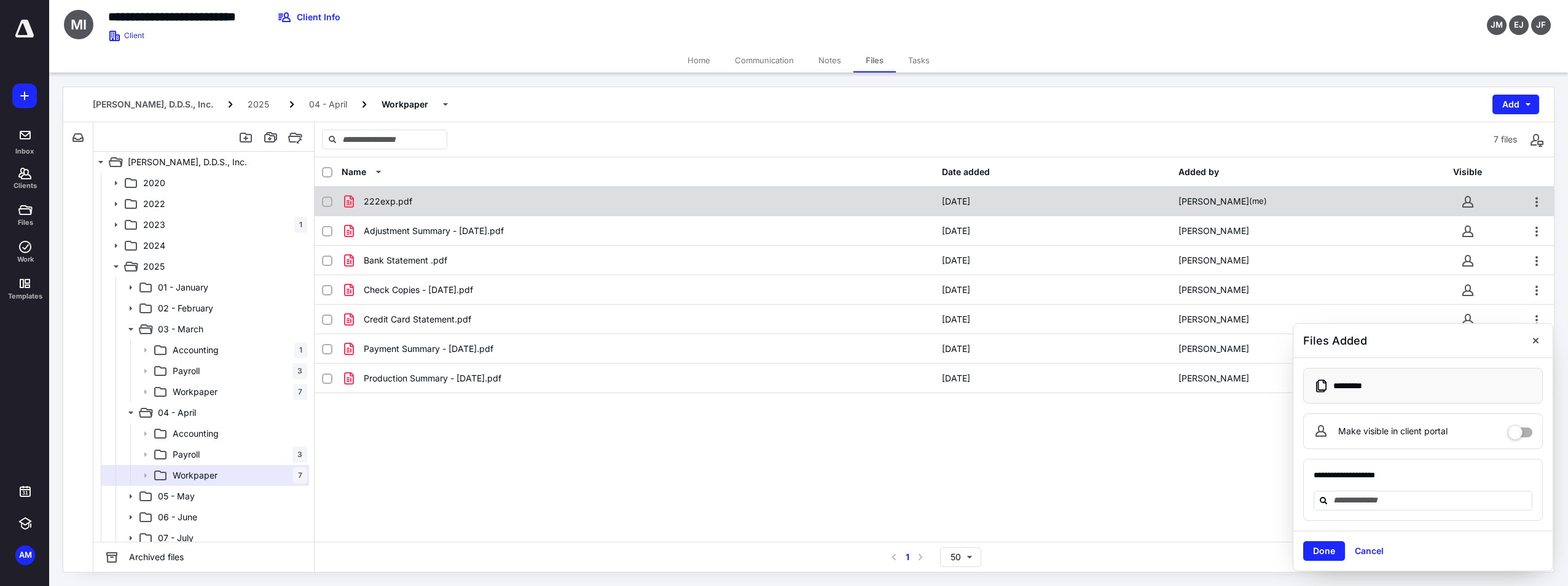 click on "222exp.pdf" at bounding box center (388, 201) 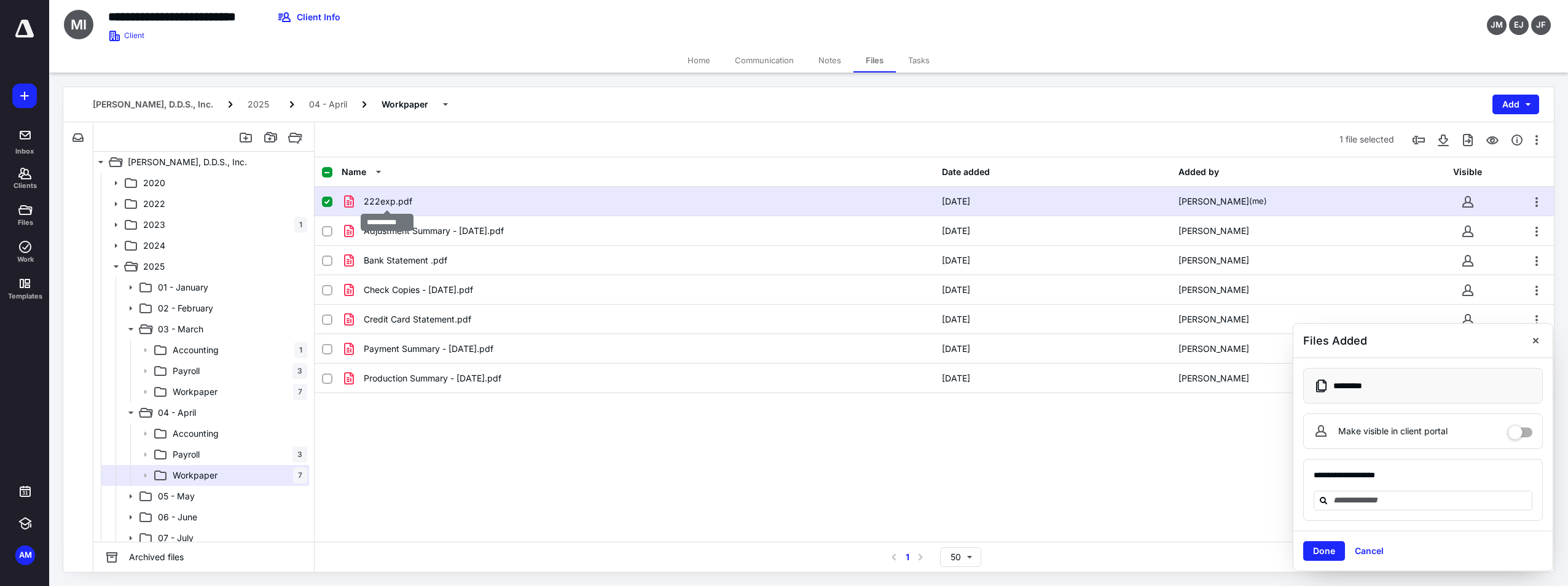 click on "222exp.pdf" at bounding box center (388, 201) 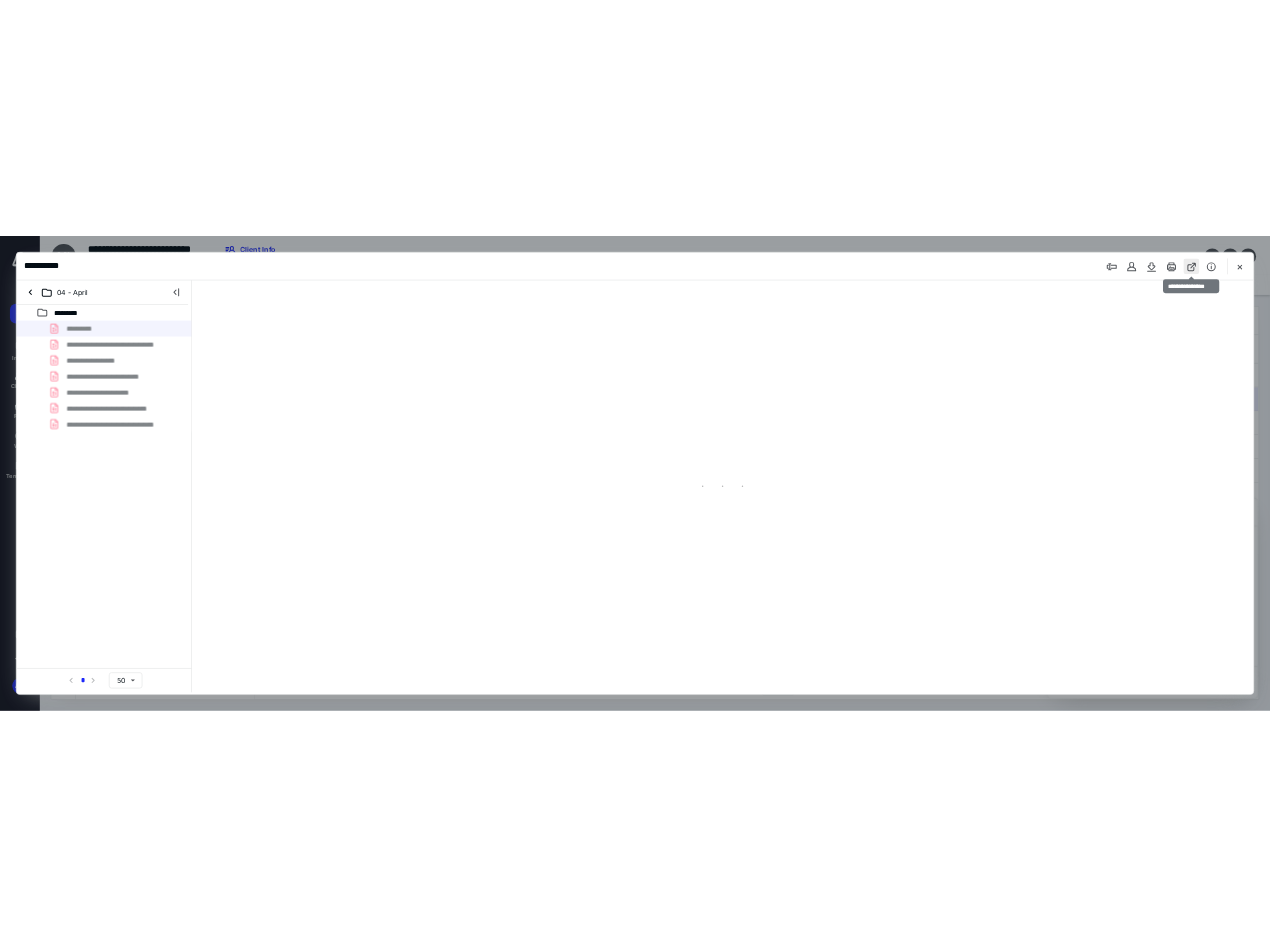 scroll, scrollTop: 0, scrollLeft: 0, axis: both 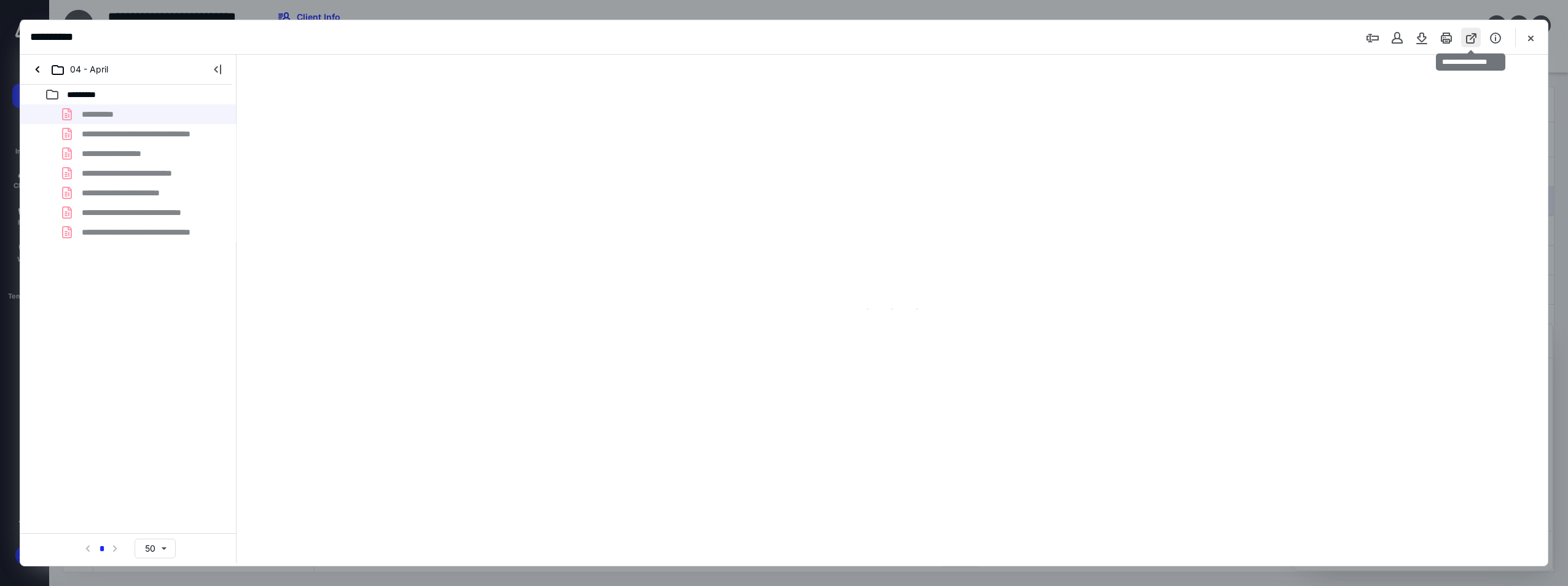 click at bounding box center (1471, 37) 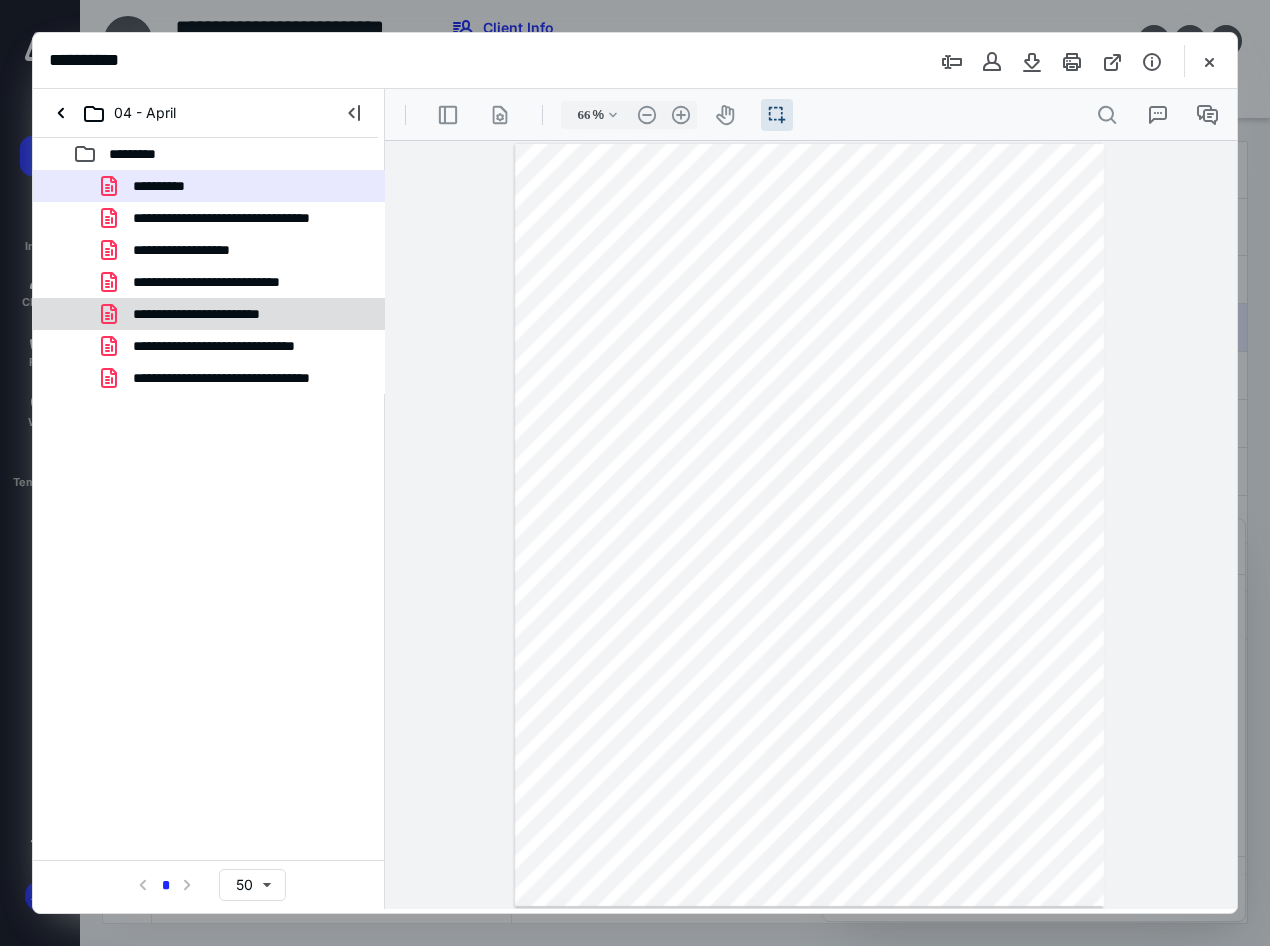 click on "**********" at bounding box center (207, 314) 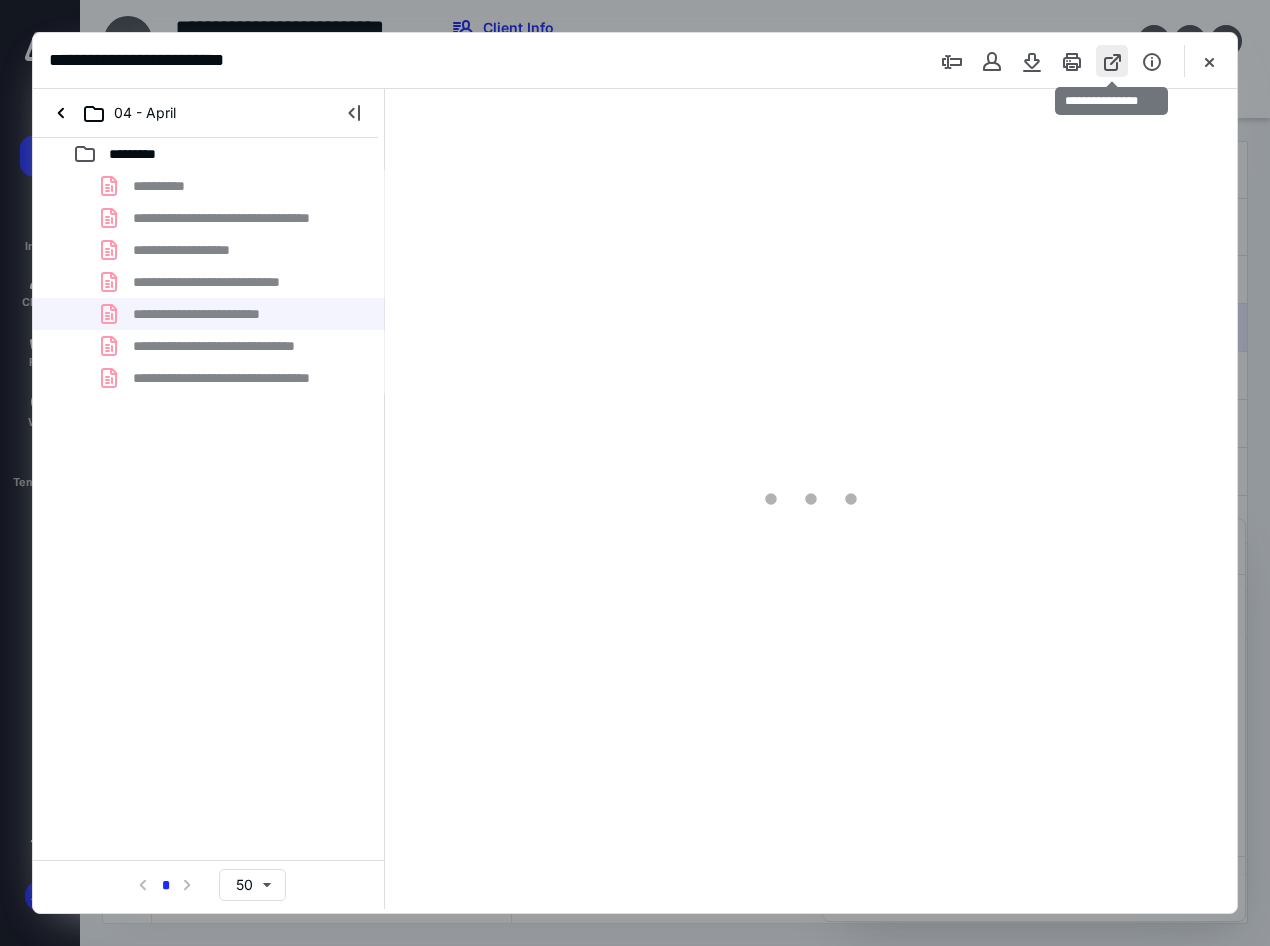 click at bounding box center (1112, 61) 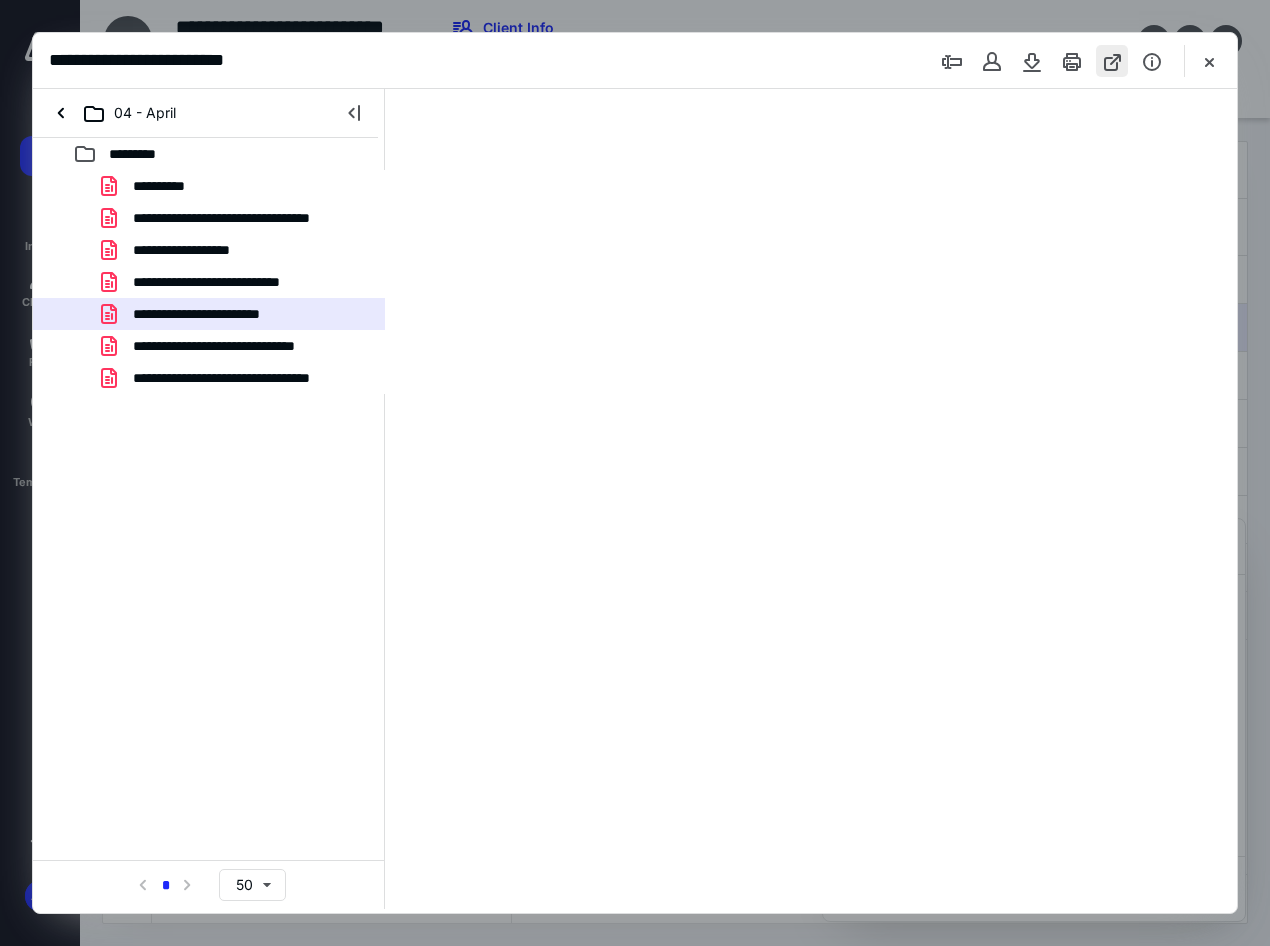 type on "96" 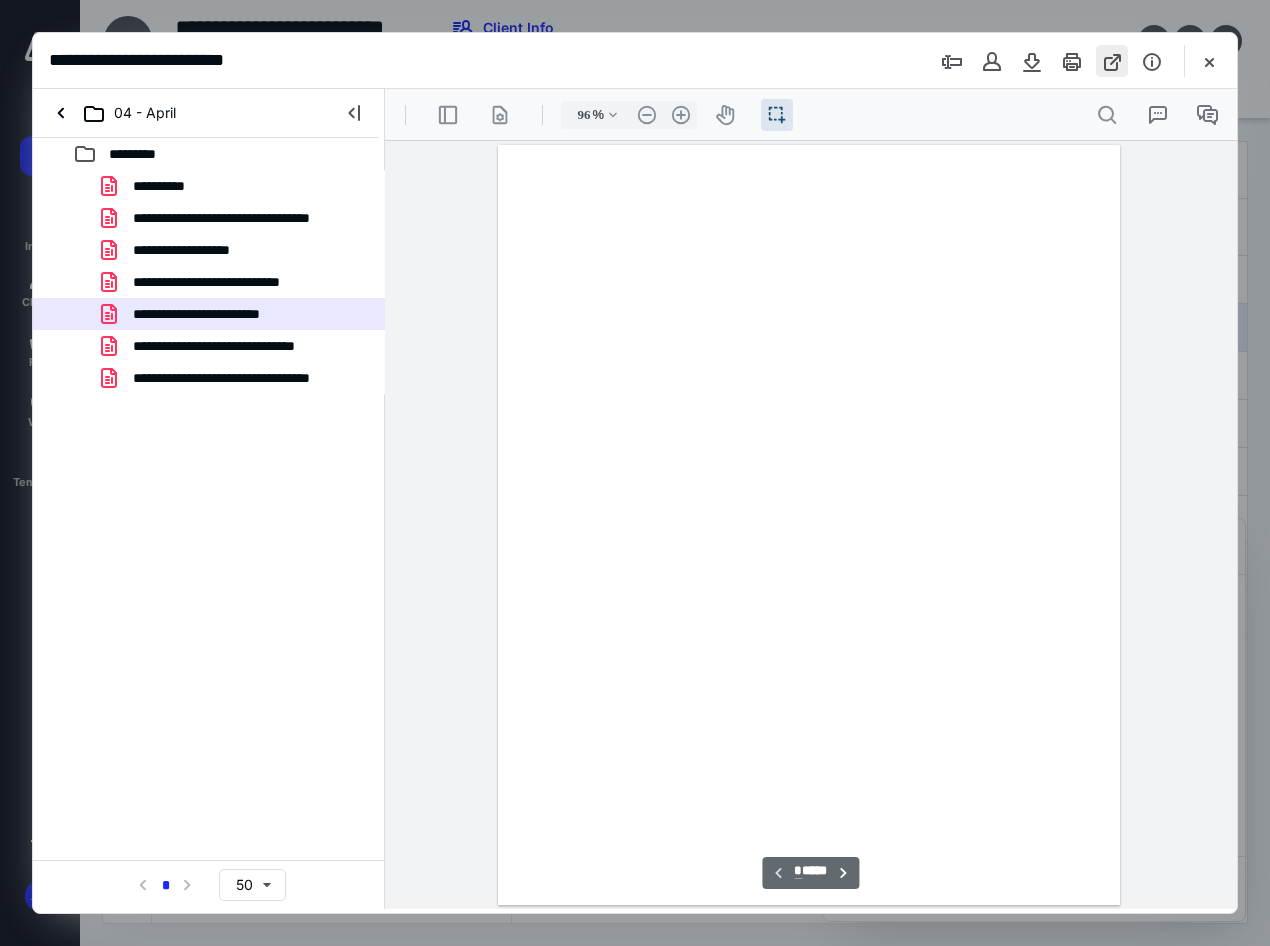 scroll, scrollTop: 56, scrollLeft: 0, axis: vertical 